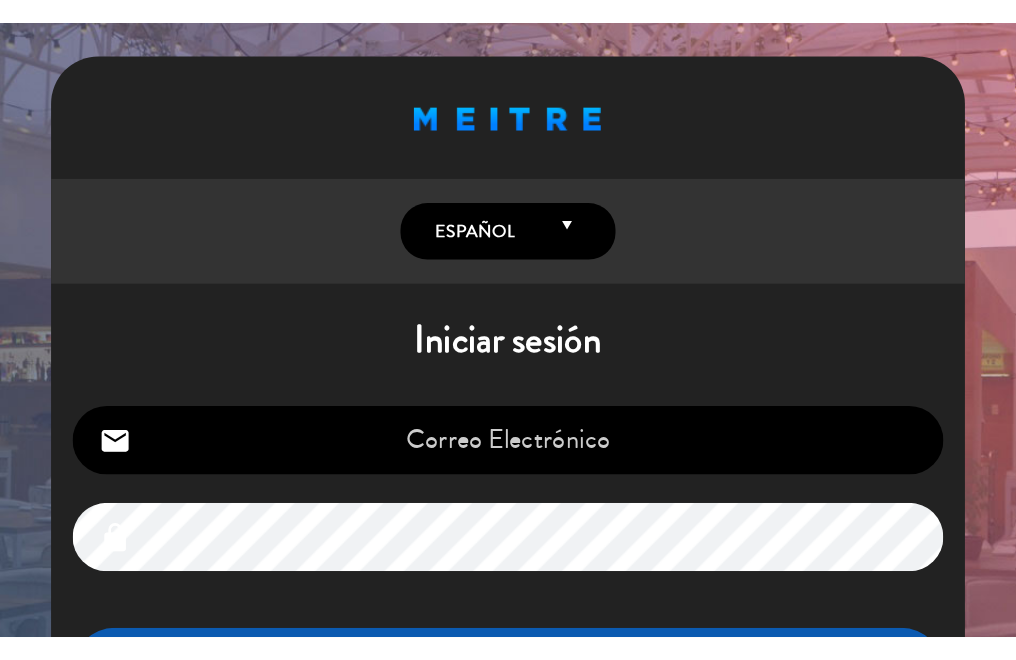 scroll, scrollTop: 0, scrollLeft: 0, axis: both 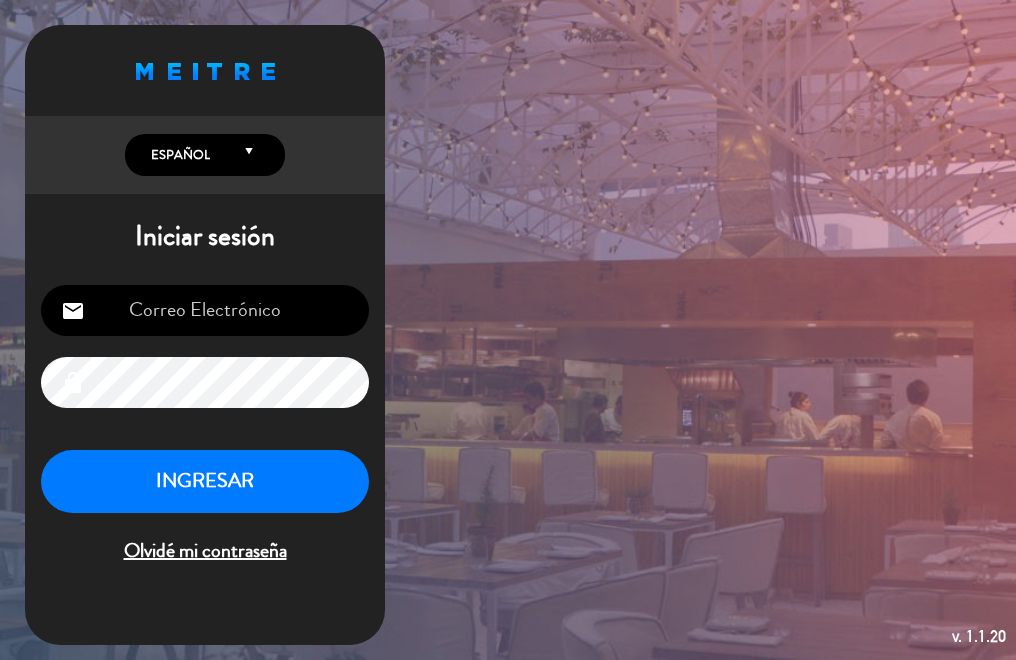 type on "[EMAIL]" 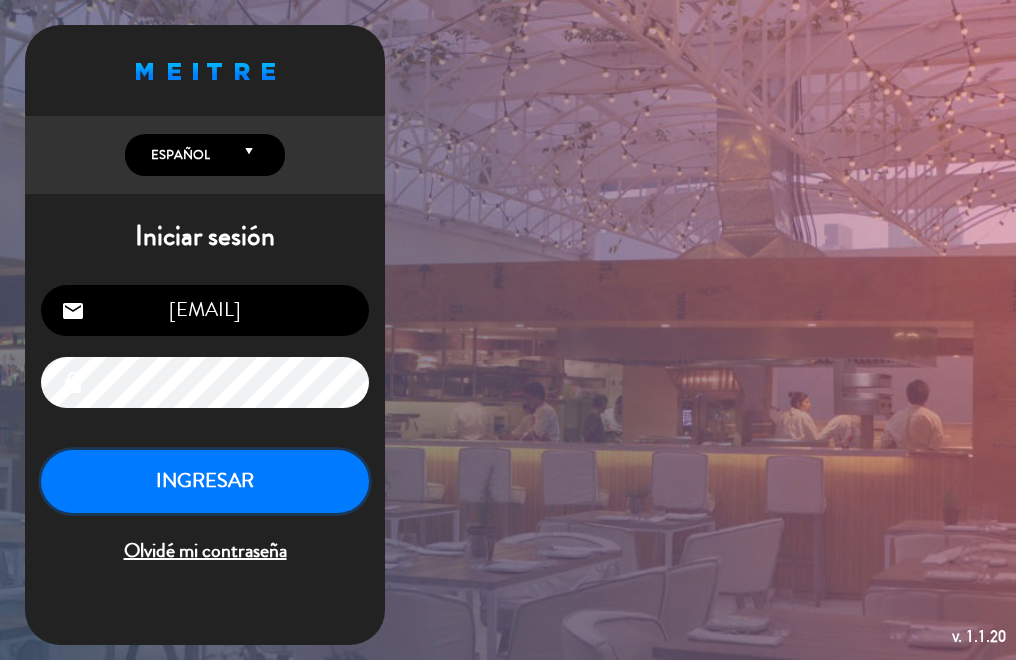 click on "INGRESAR" at bounding box center (205, 481) 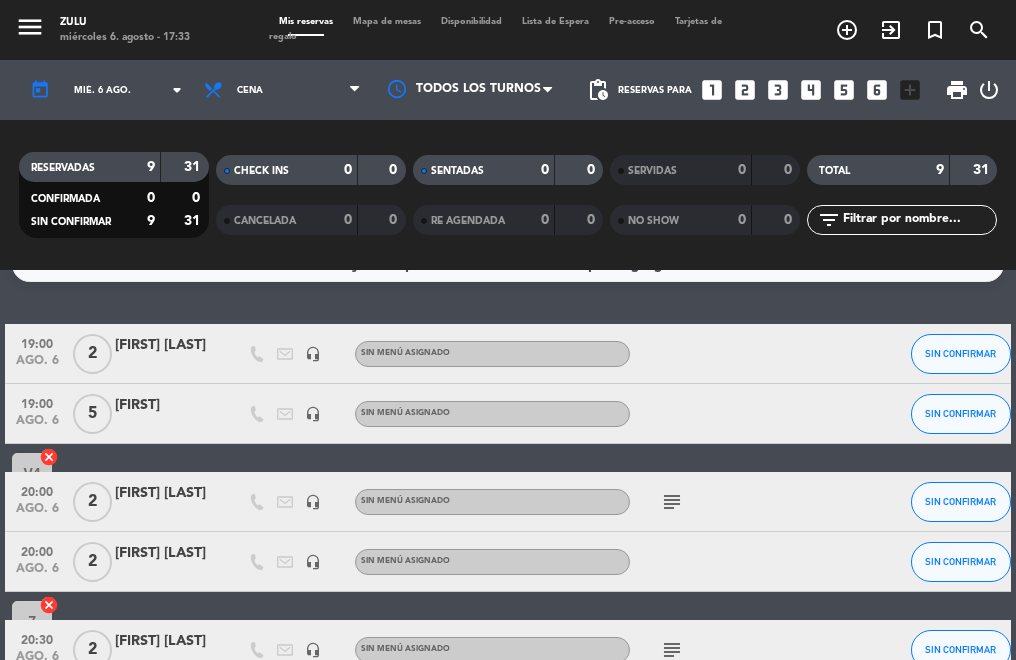 scroll, scrollTop: 0, scrollLeft: 0, axis: both 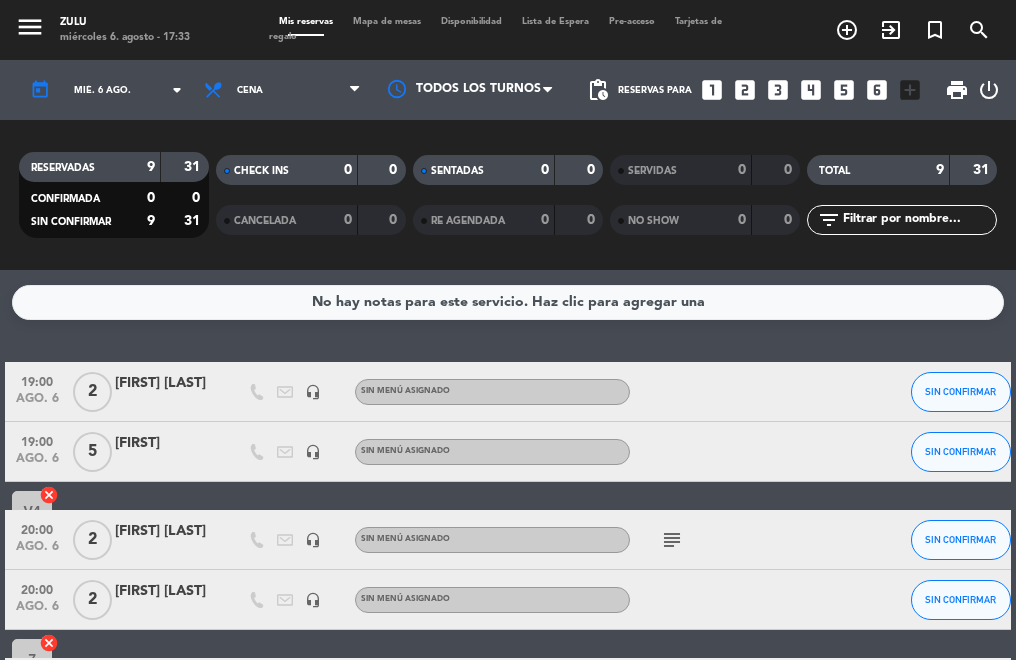 click on "2" 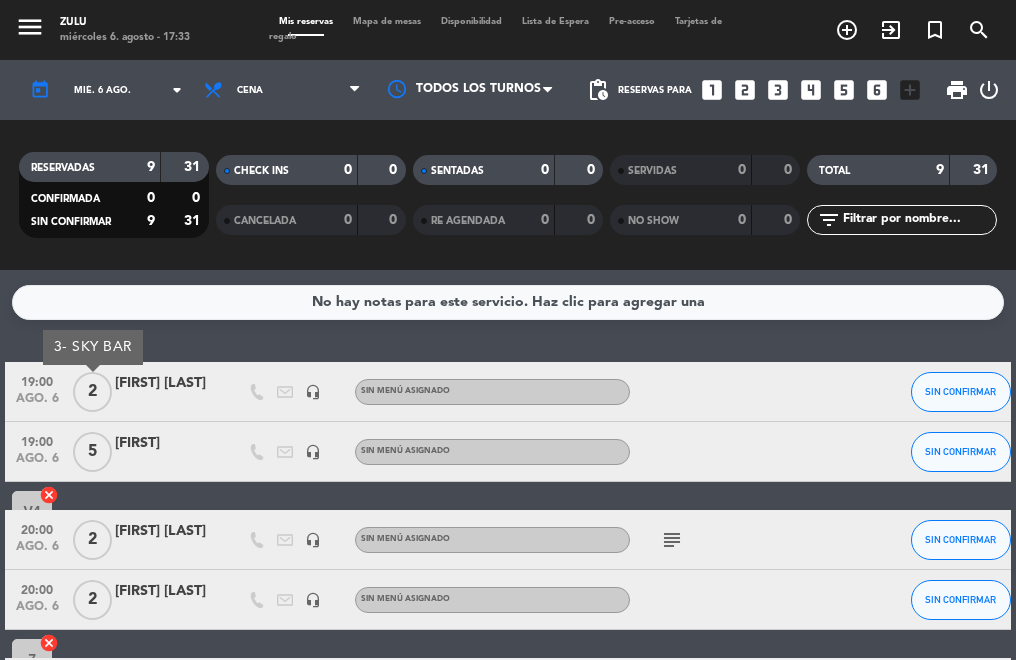 click on "5" 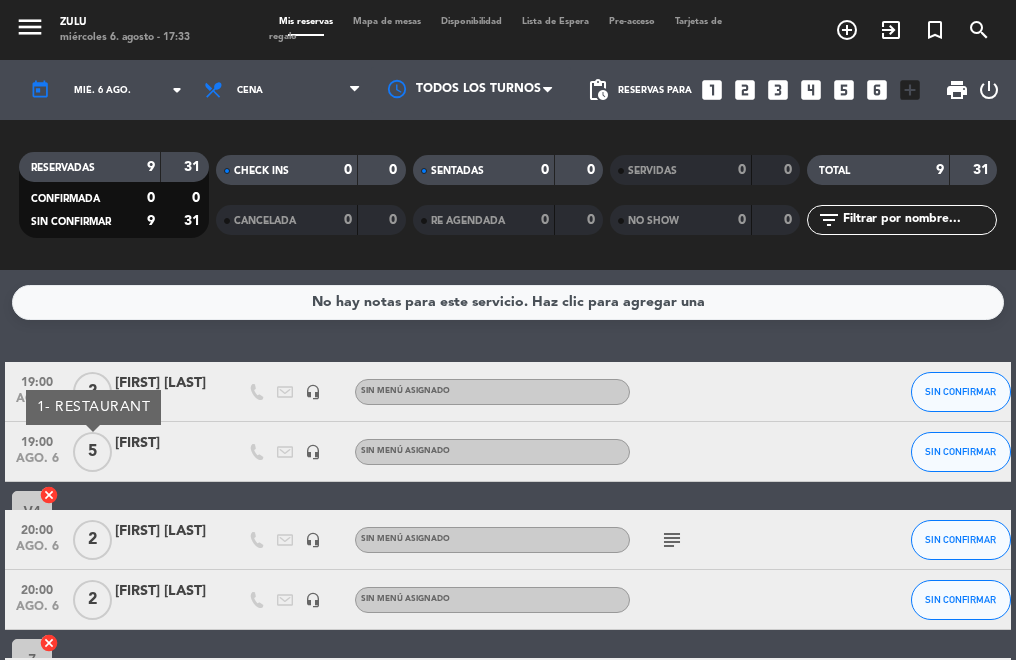 click on "2" 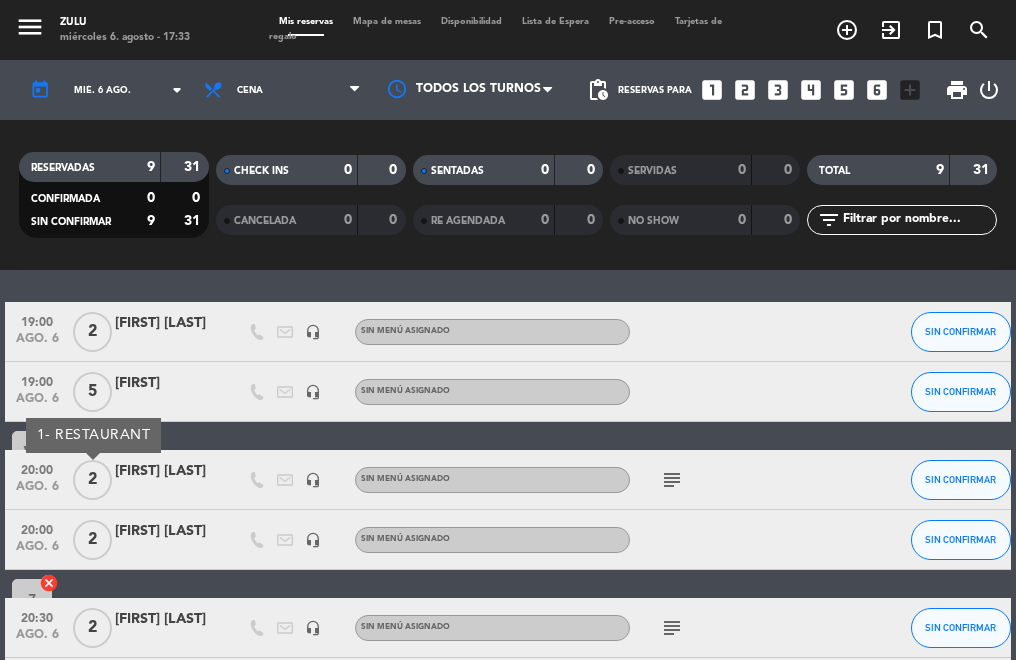 scroll, scrollTop: 100, scrollLeft: 0, axis: vertical 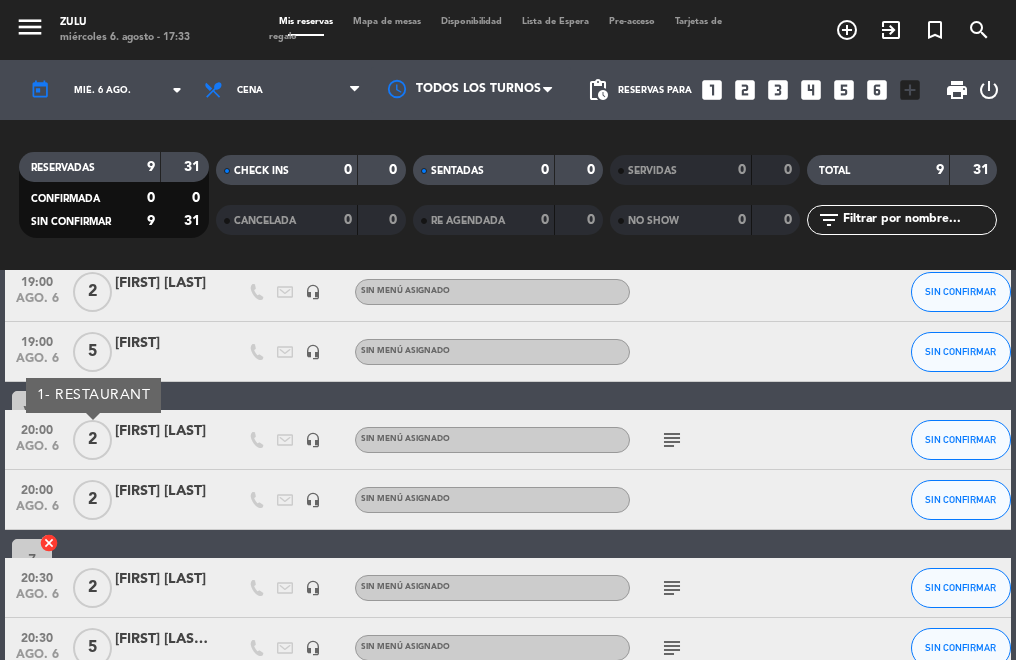 click on "2" 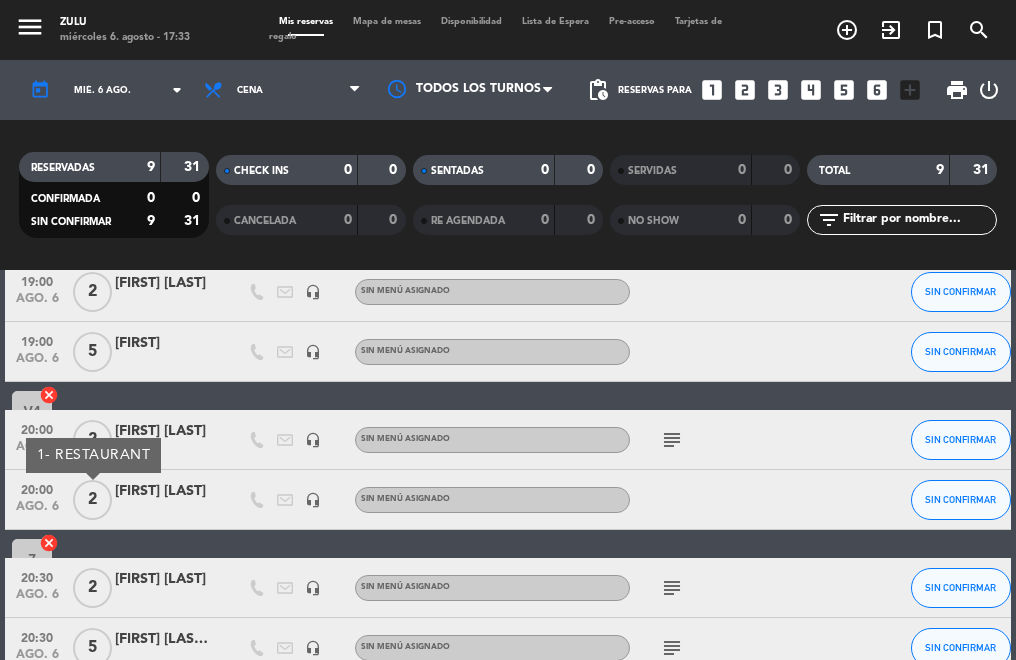 click on "2" 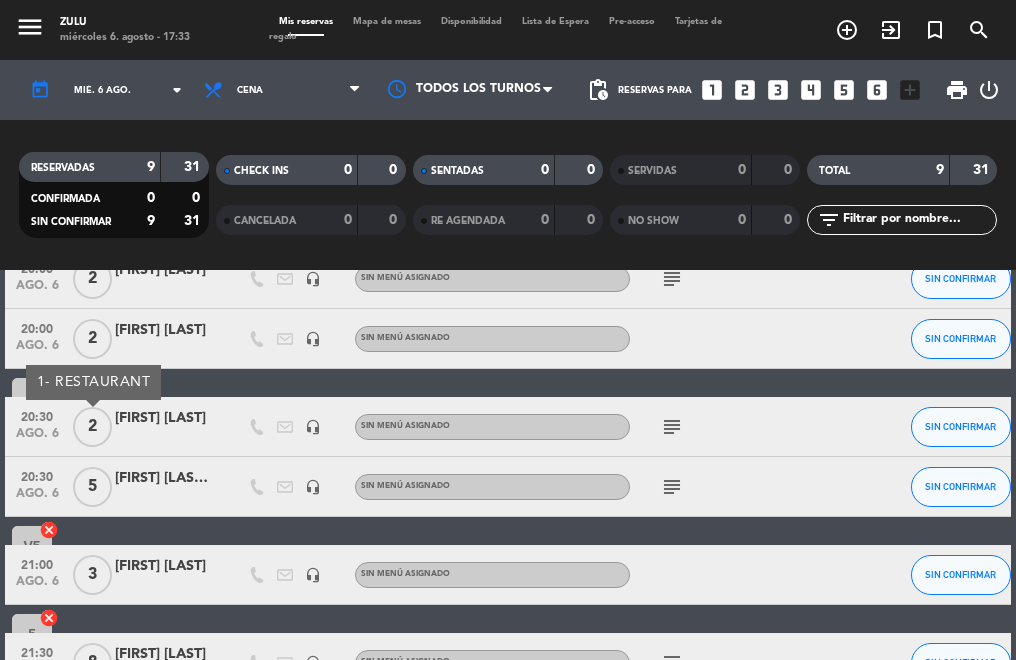scroll, scrollTop: 300, scrollLeft: 0, axis: vertical 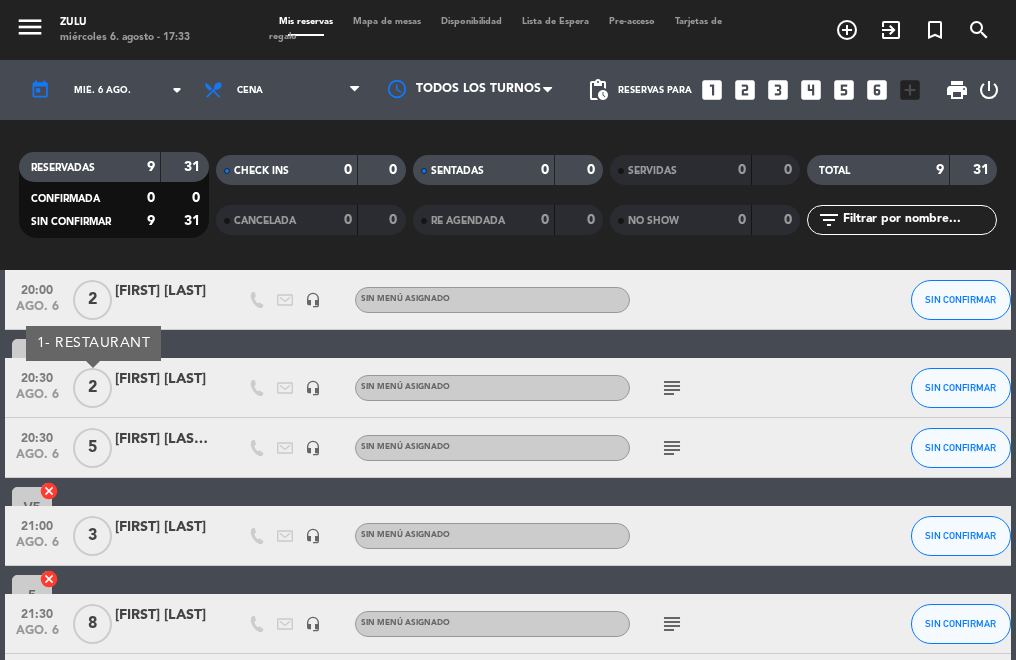 click on "5" 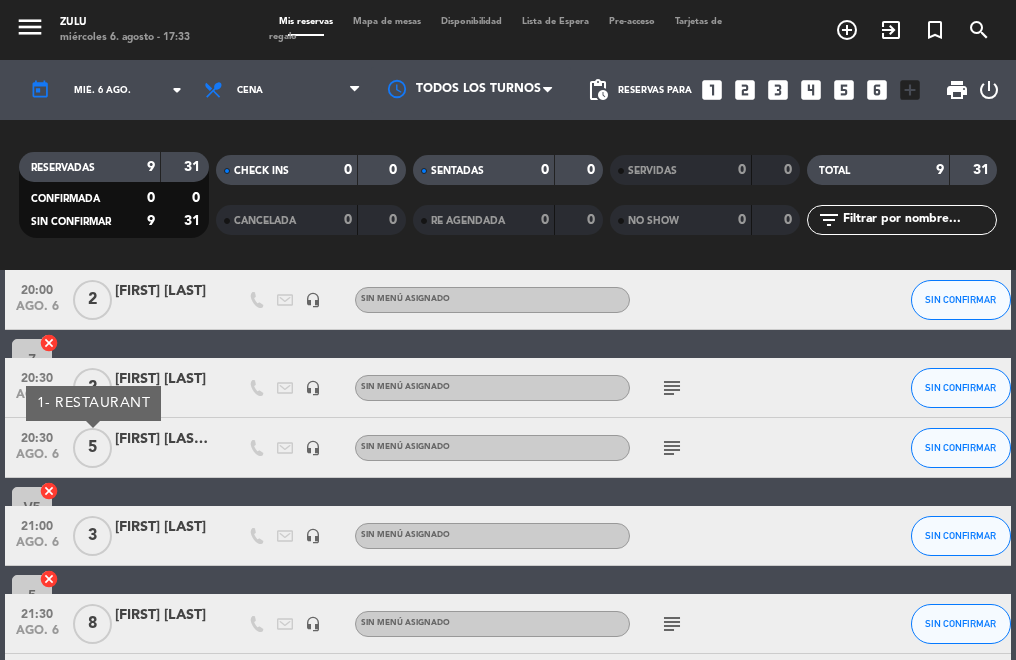 drag, startPoint x: 93, startPoint y: 455, endPoint x: 95, endPoint y: 535, distance: 80.024994 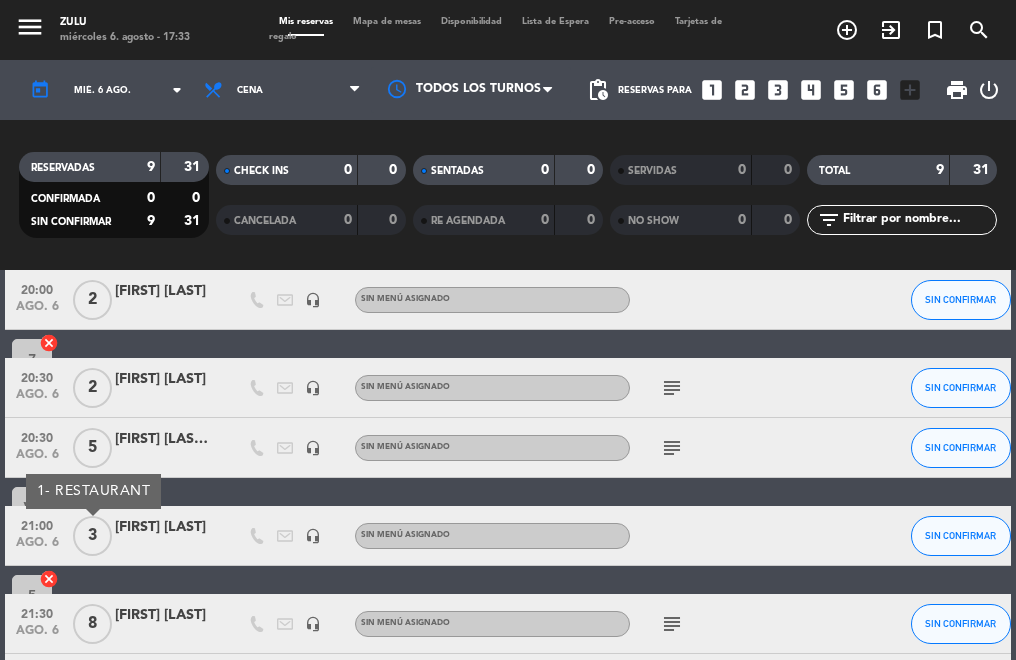 scroll, scrollTop: 400, scrollLeft: 0, axis: vertical 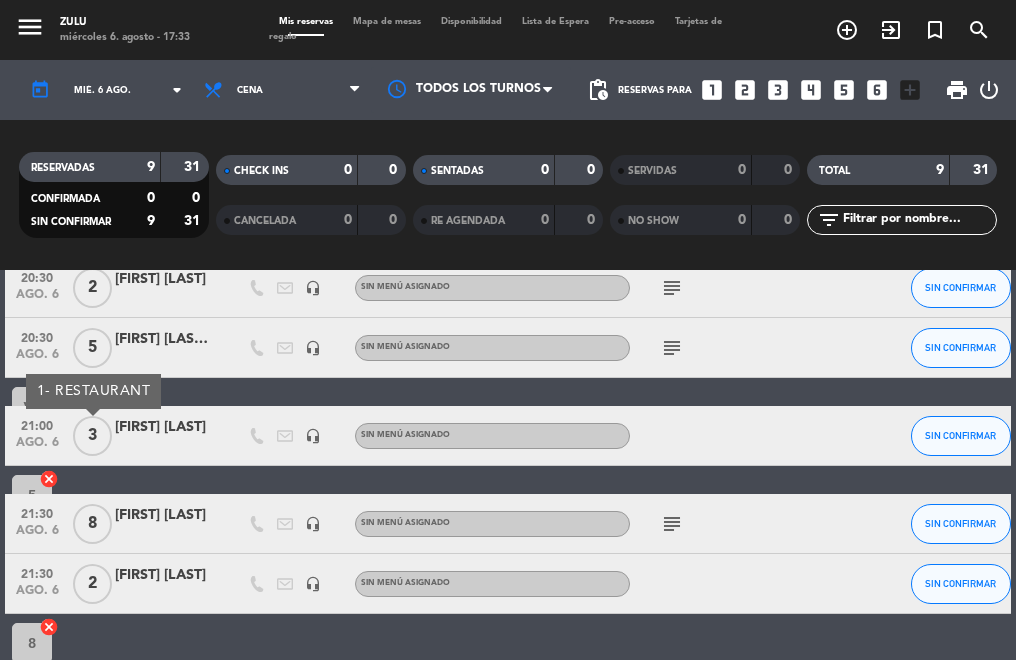 click on "8" 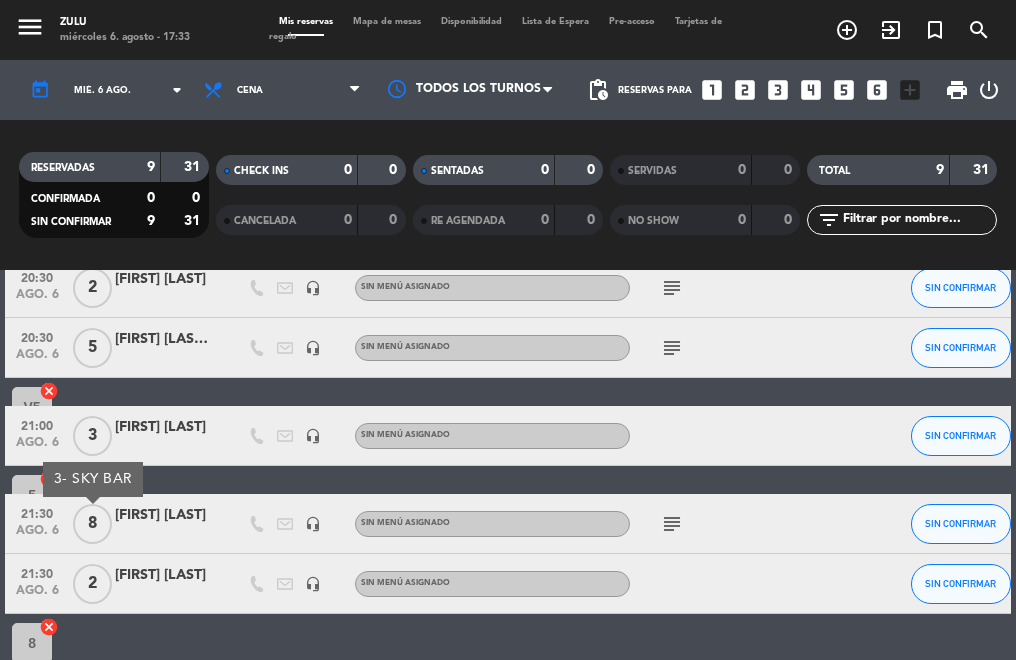 click on "2" 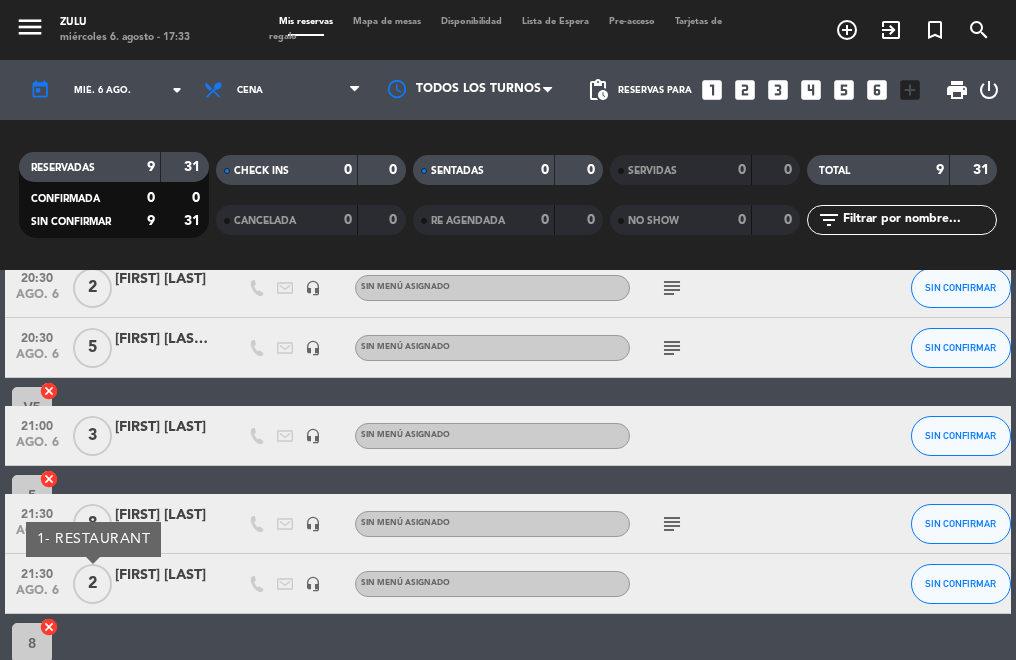 click on "subject" 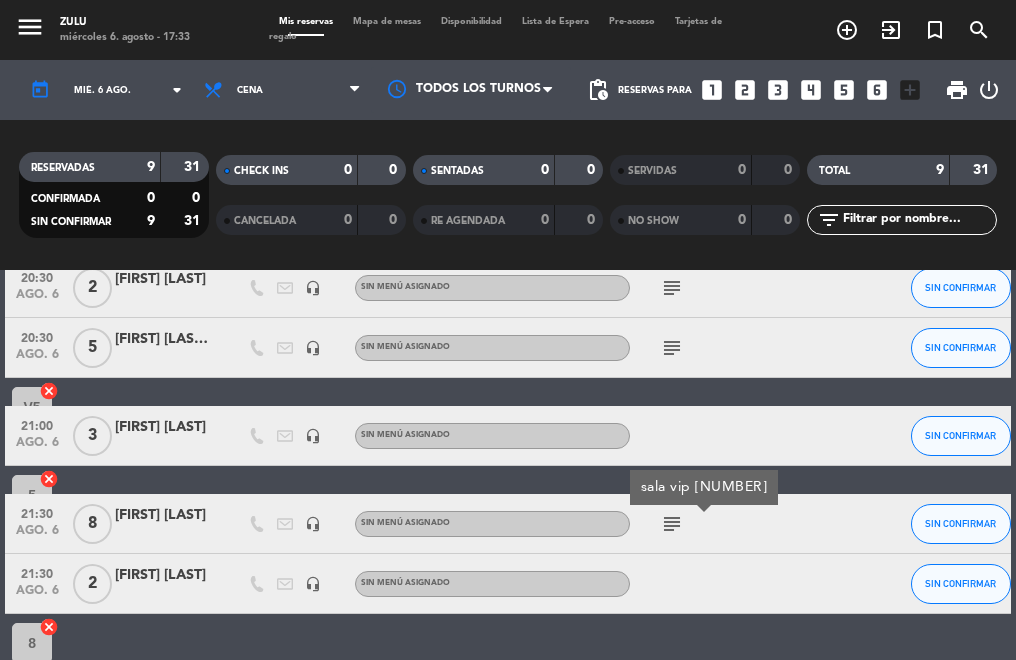 click on "subject" 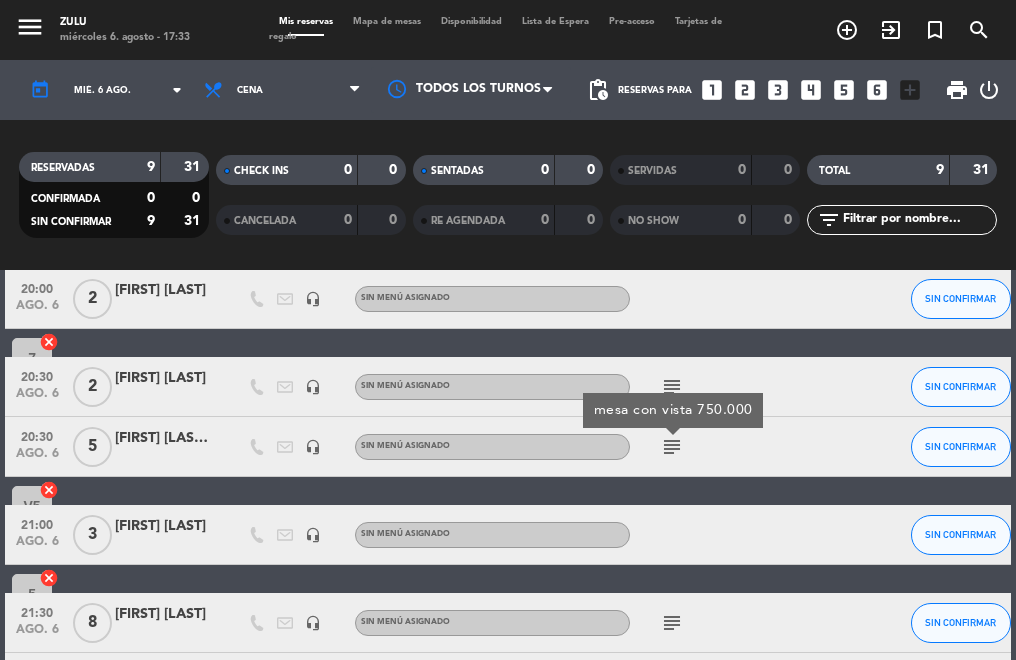 scroll, scrollTop: 300, scrollLeft: 0, axis: vertical 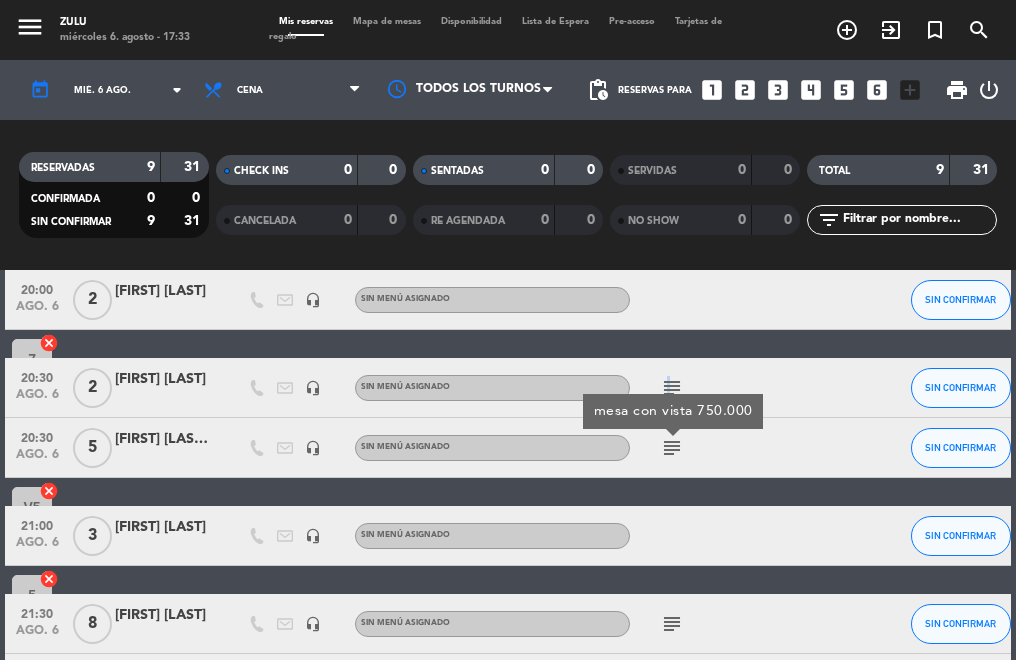 click on "subject" 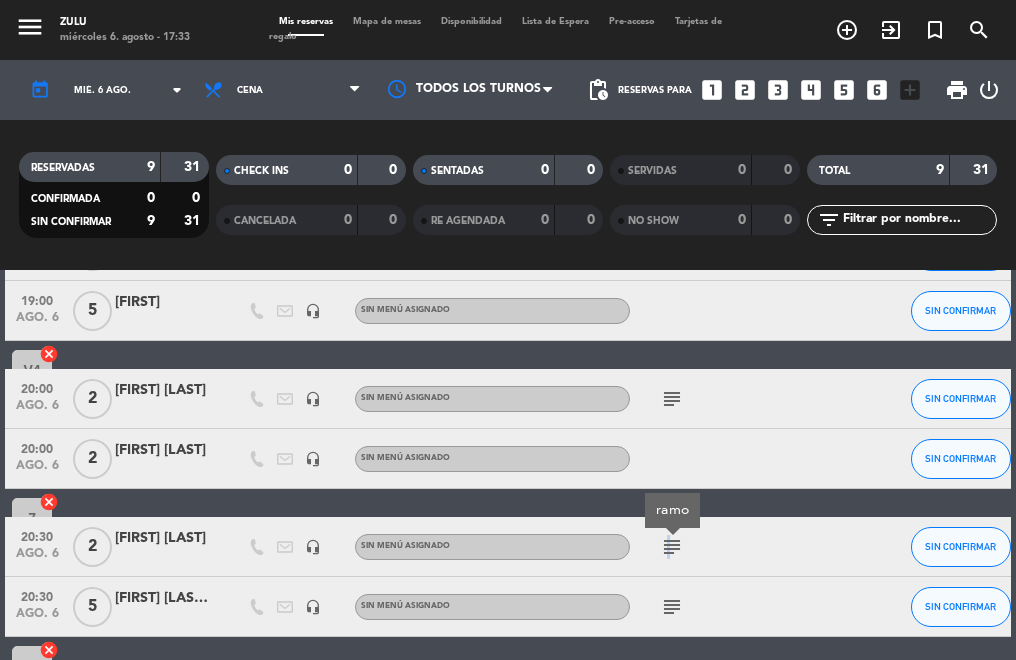scroll, scrollTop: 100, scrollLeft: 0, axis: vertical 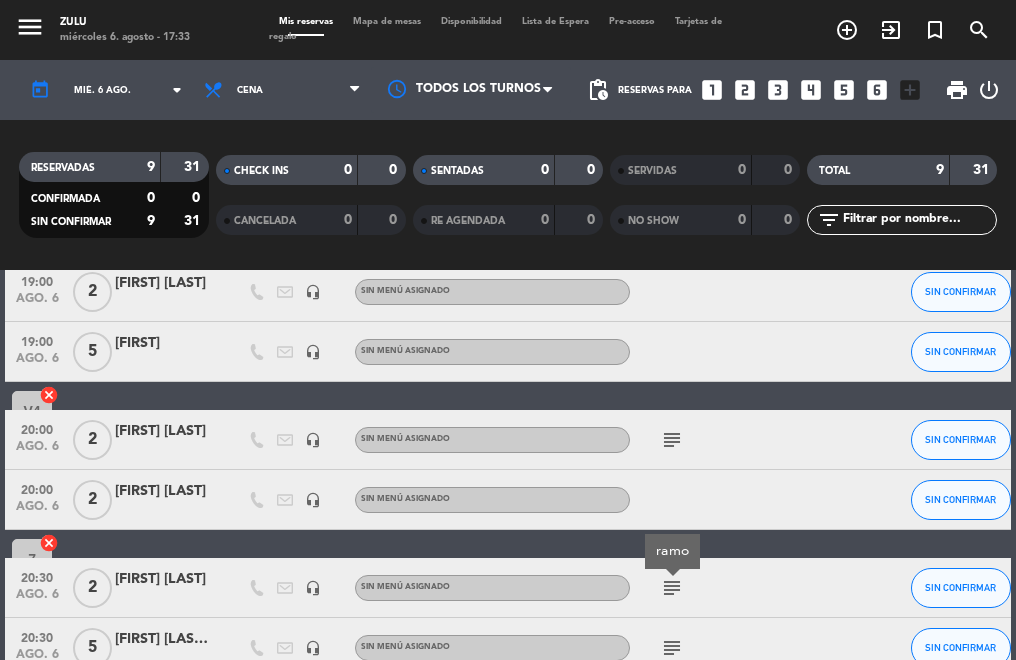 click on "subject" 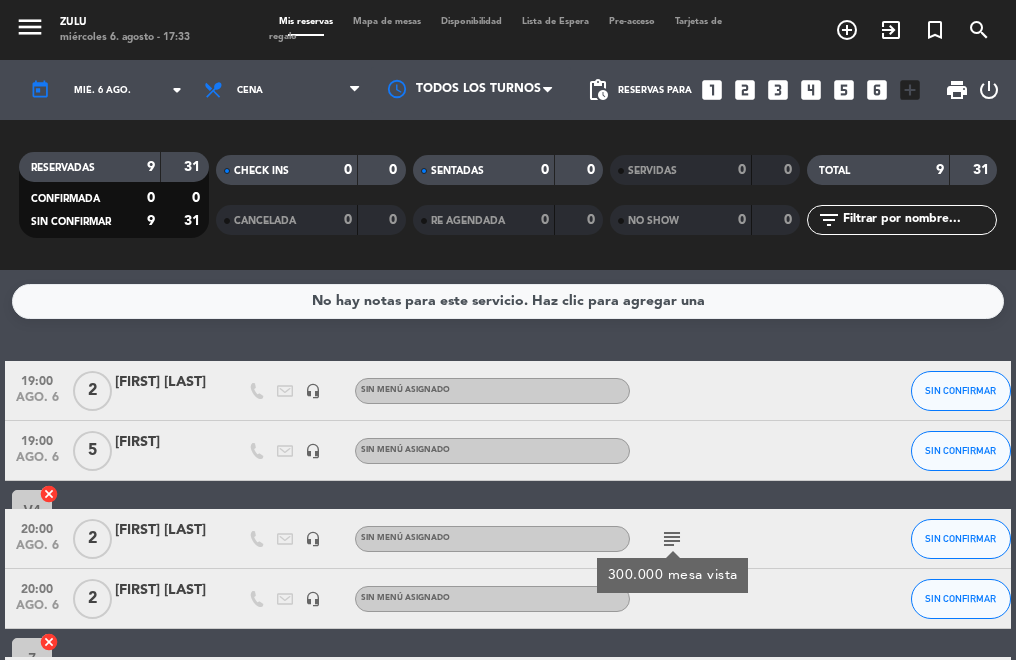 scroll, scrollTop: 0, scrollLeft: 0, axis: both 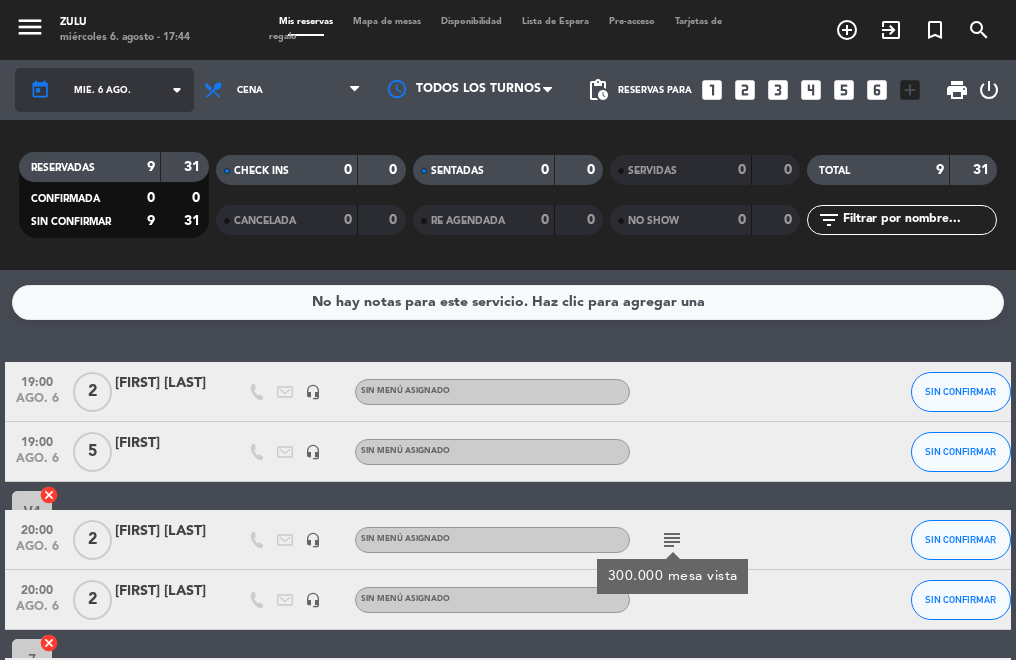click on "mié. 6 ago." 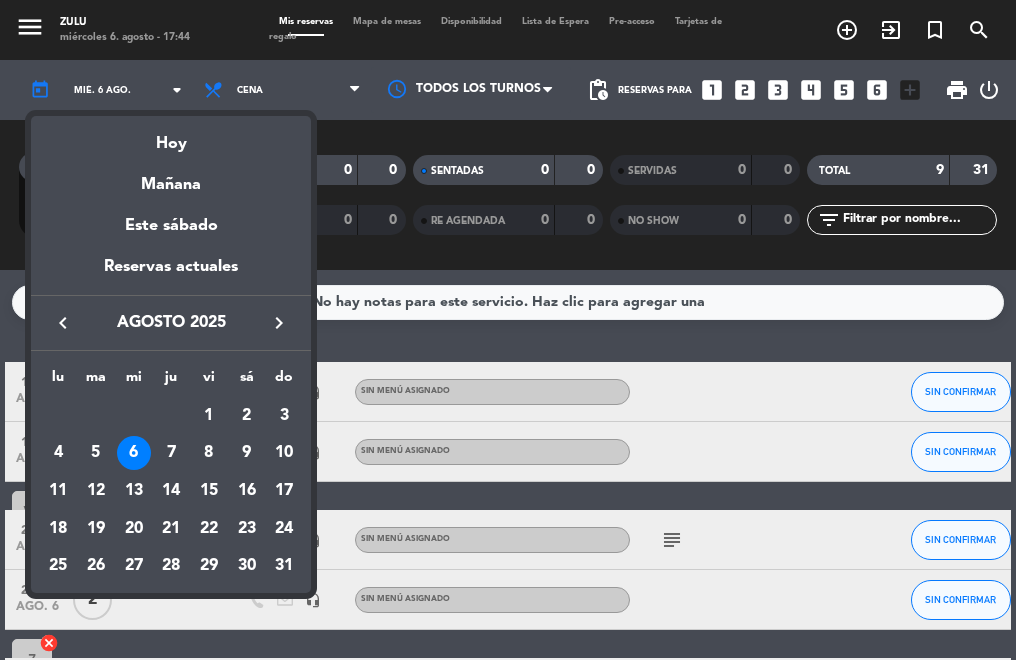 drag, startPoint x: 219, startPoint y: 461, endPoint x: 207, endPoint y: 461, distance: 12 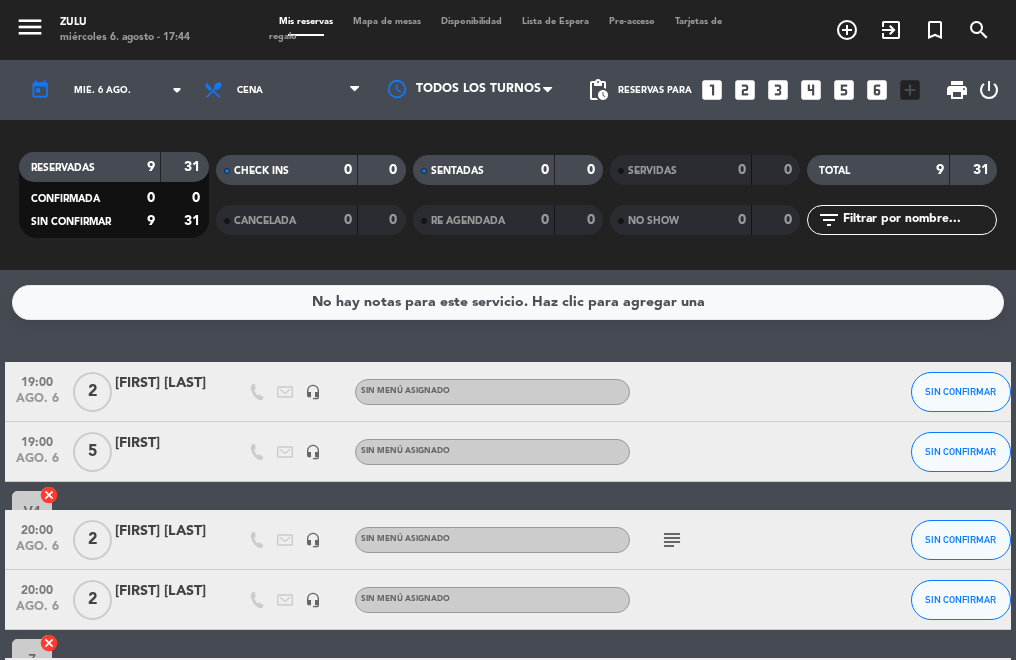type on "vie. 8 ago." 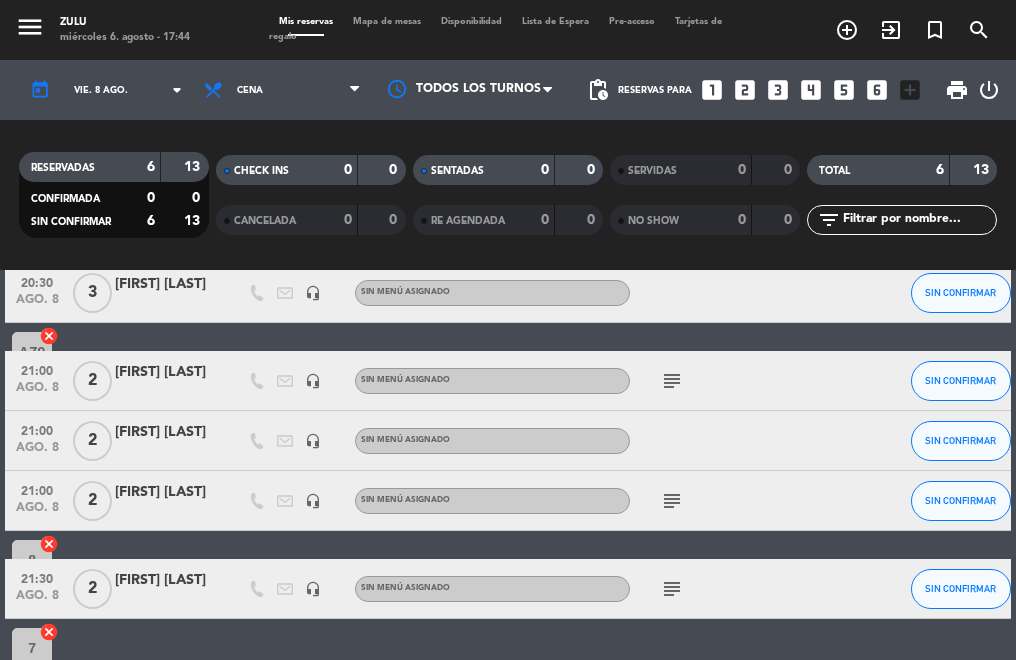 scroll, scrollTop: 200, scrollLeft: 0, axis: vertical 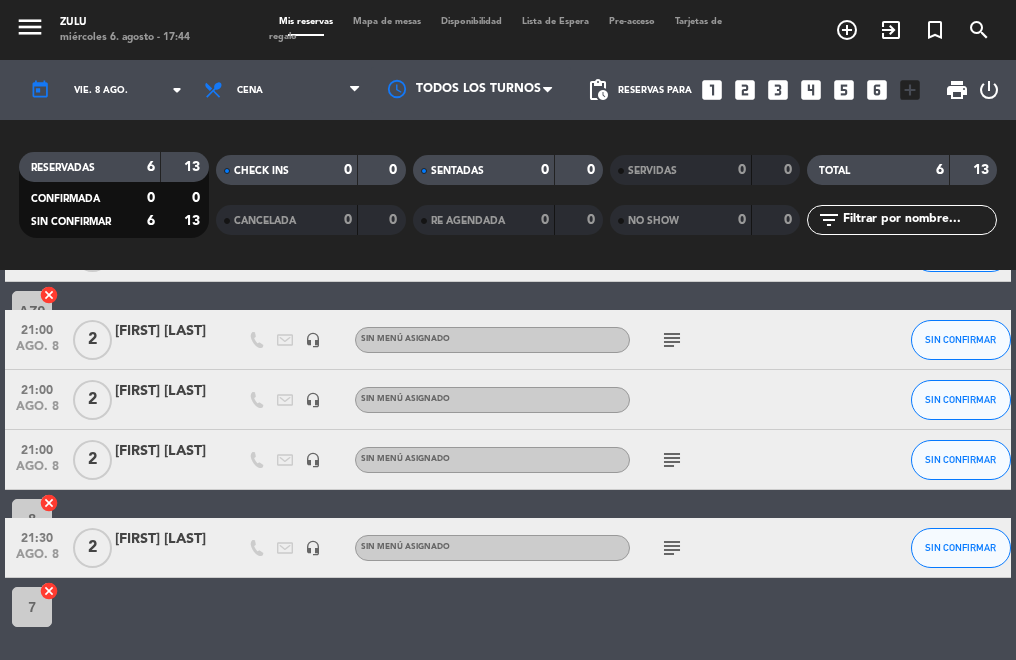 click on "subject" 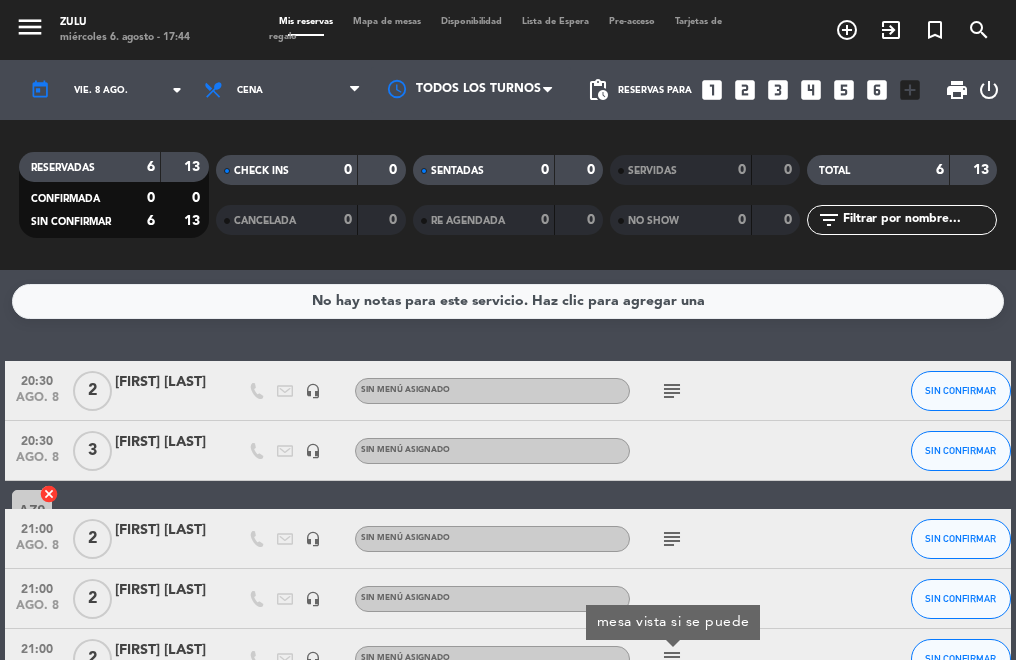 scroll, scrollTop: 0, scrollLeft: 0, axis: both 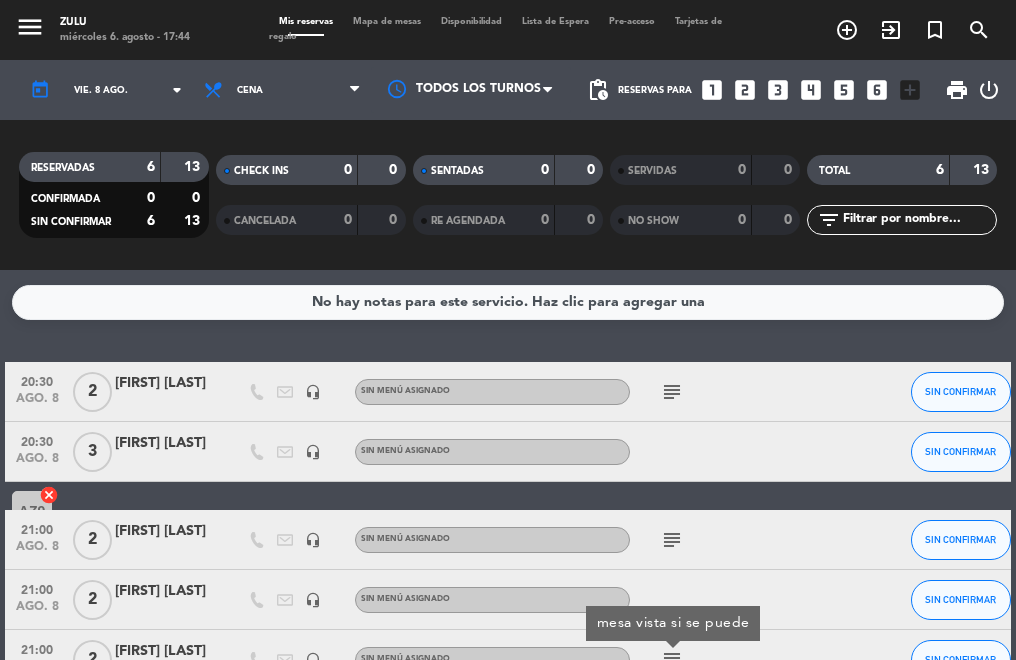 click on "subject" 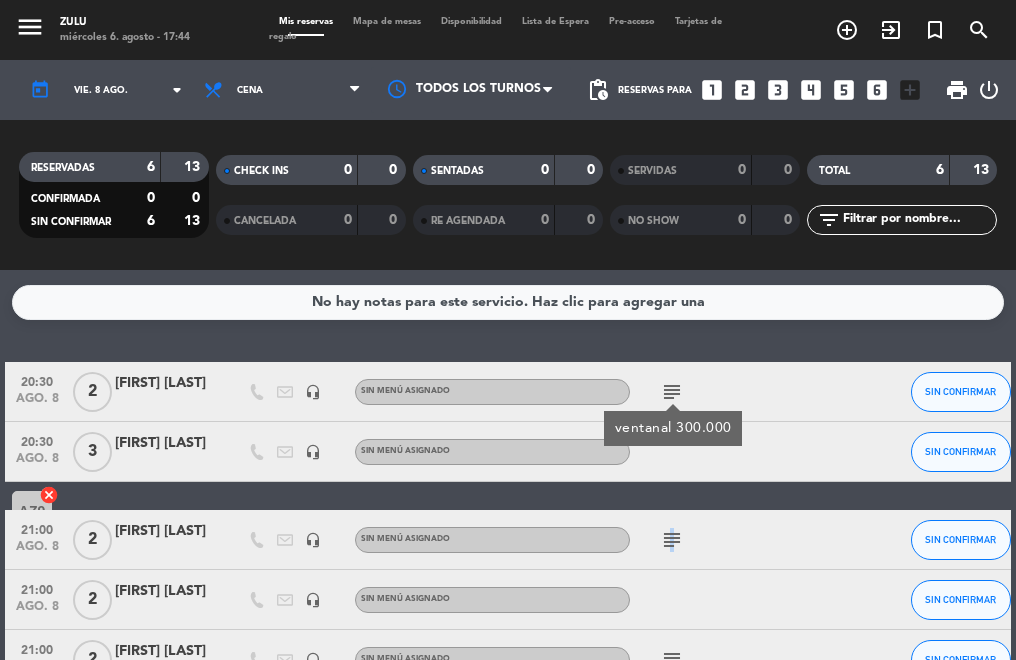 click on "subject" 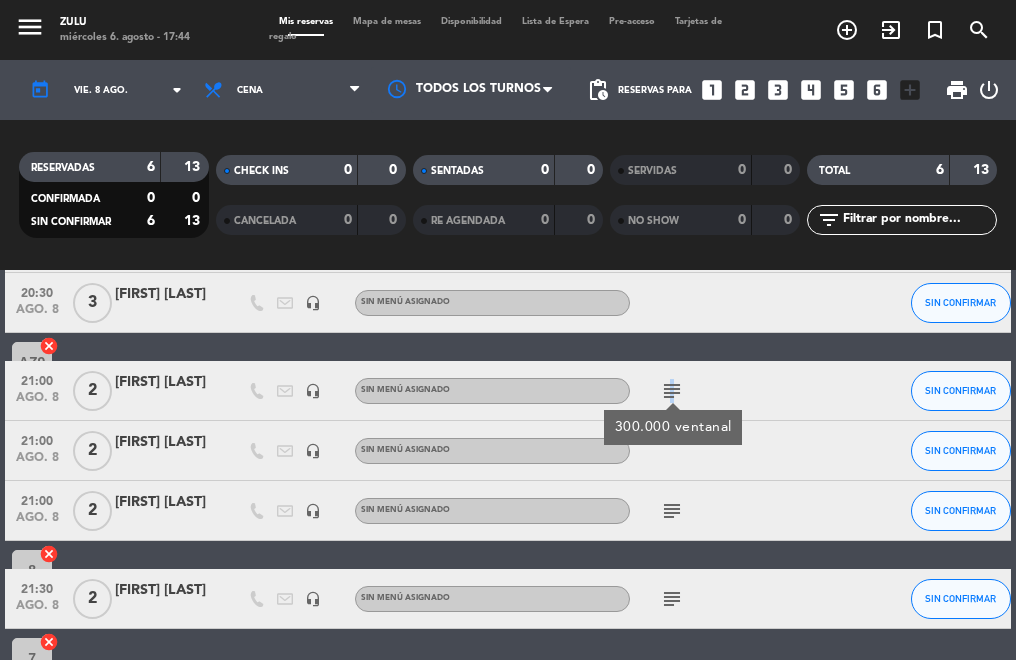scroll, scrollTop: 200, scrollLeft: 0, axis: vertical 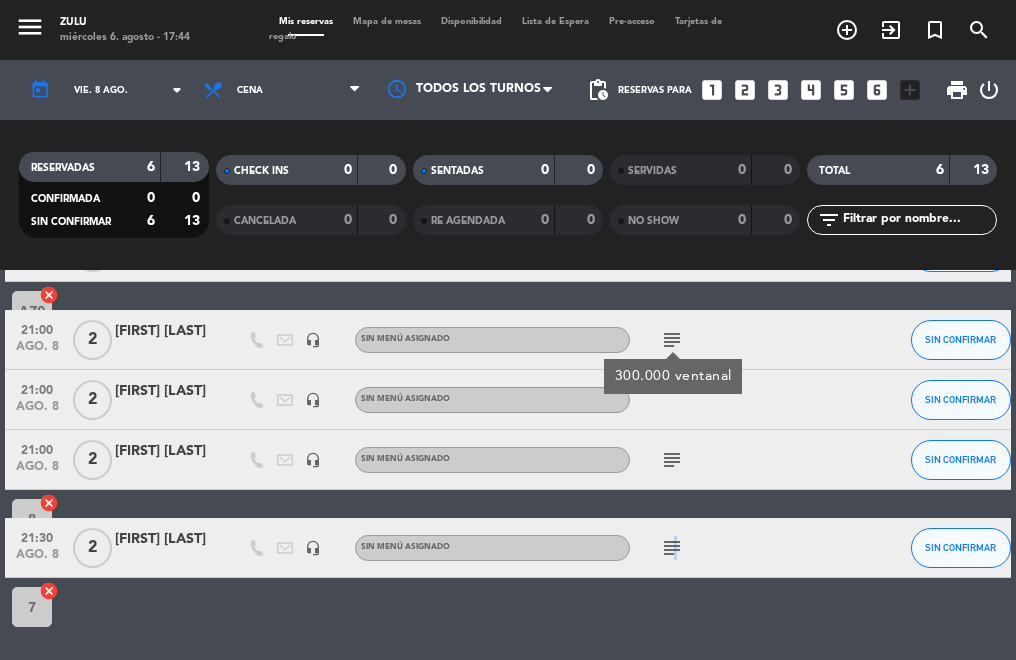 click on "subject" 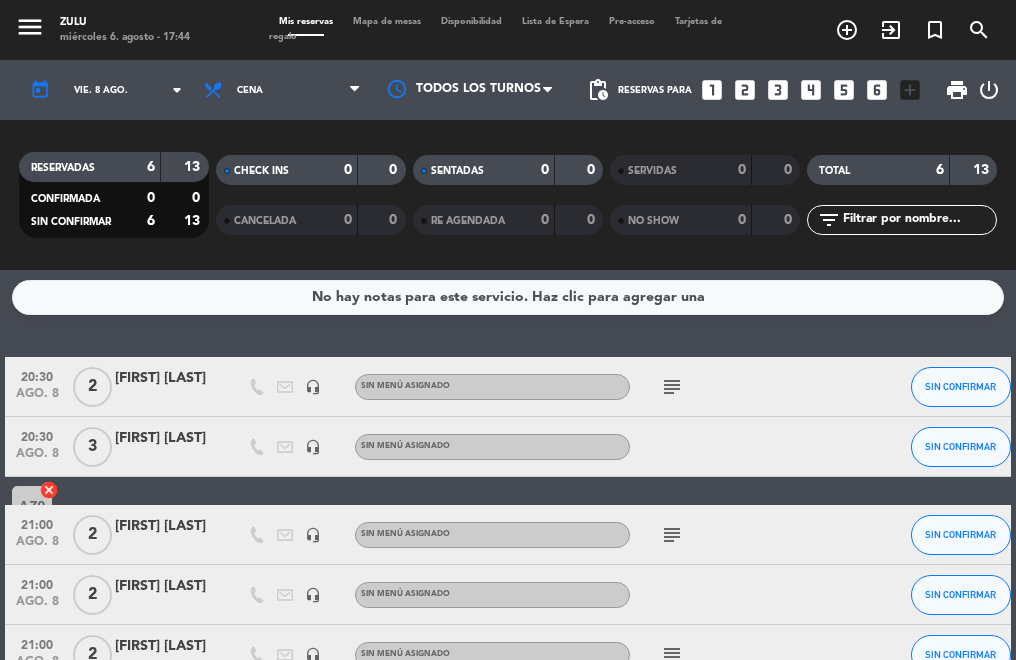 scroll, scrollTop: 0, scrollLeft: 0, axis: both 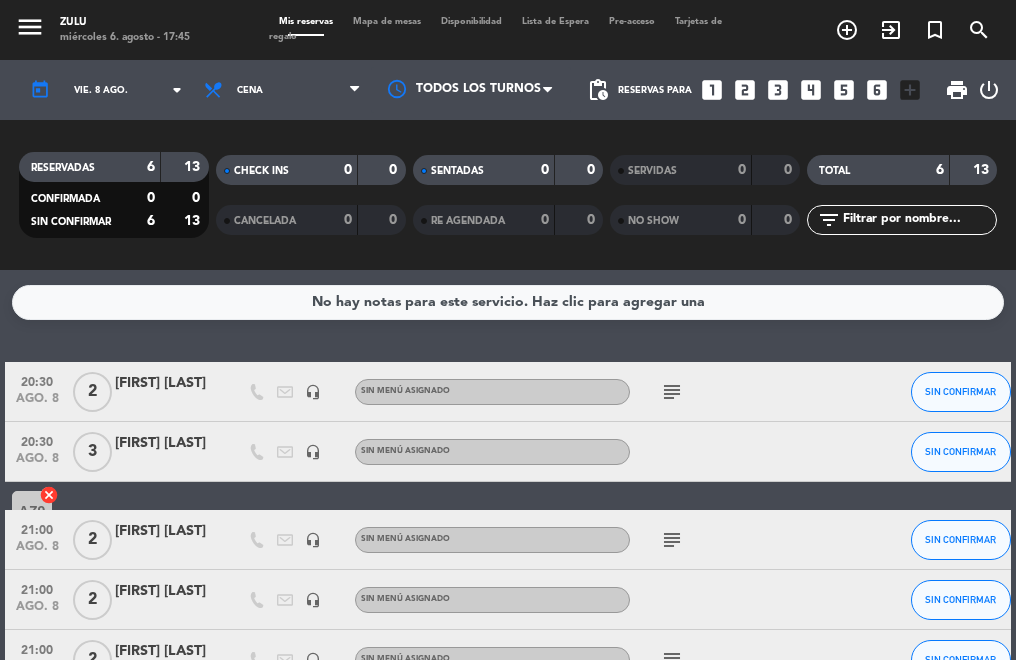 click on "Reservas para   looks_one   looks_two   looks_3   looks_4   looks_5   looks_6   add_box" at bounding box center (774, 90) 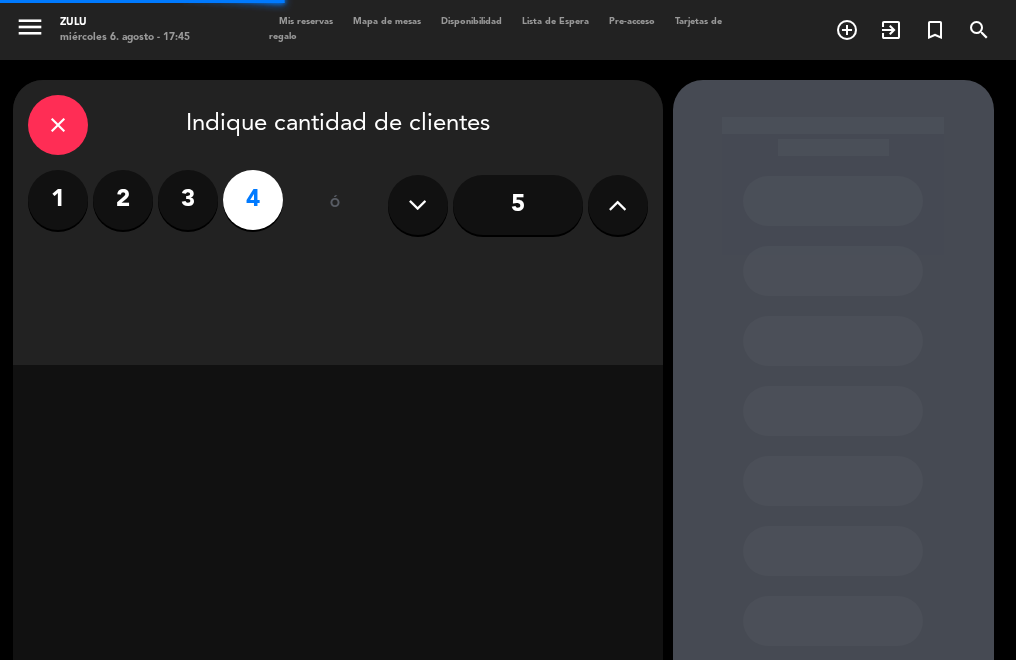 click on "close   Indique cantidad de clientes   1   2   3   4   ó  5" at bounding box center (338, 222) 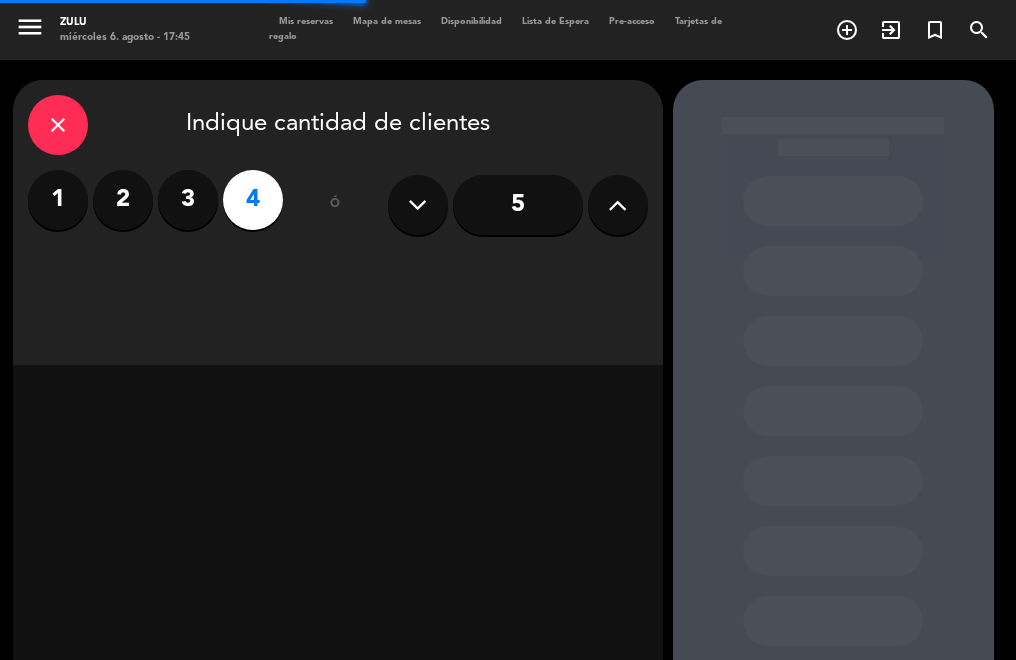 drag, startPoint x: 492, startPoint y: 251, endPoint x: 482, endPoint y: 261, distance: 14.142136 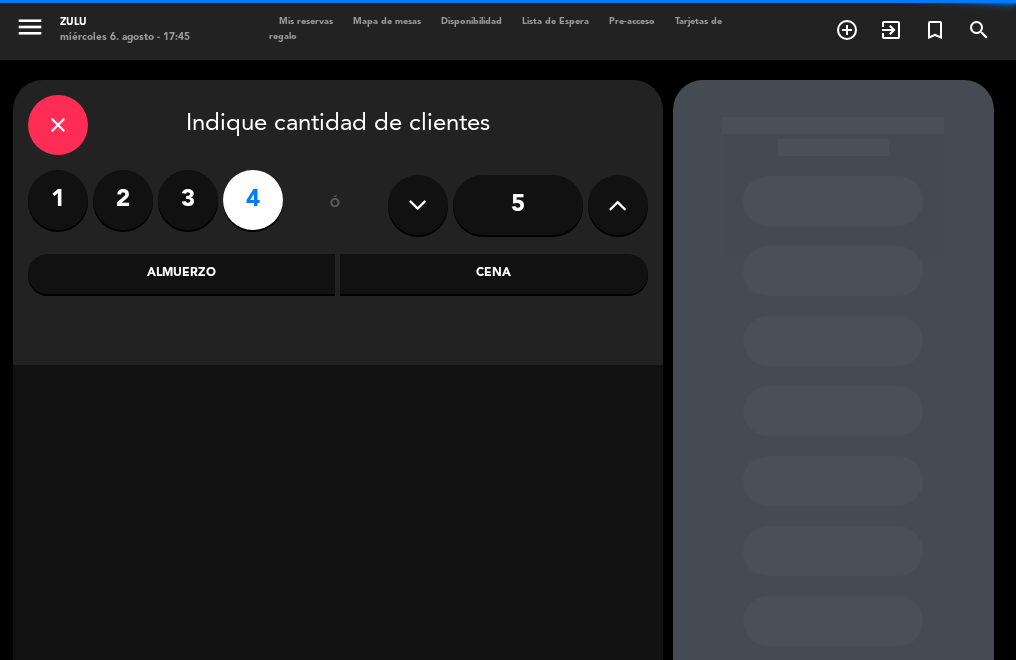 click on "Cena" at bounding box center (494, 274) 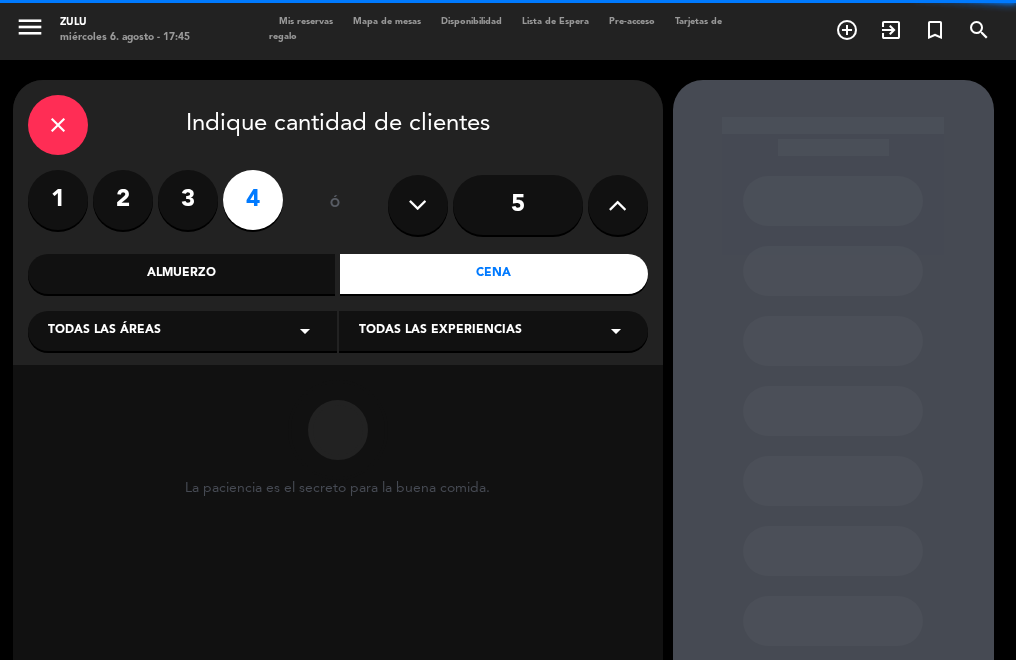 click on "close   Indique cantidad de clientes   1   2   3   4   ó  5  Almuerzo   Cena   Todas las áreas   arrow_drop_down   Todas las experiencias   arrow_drop_down" at bounding box center (338, 222) 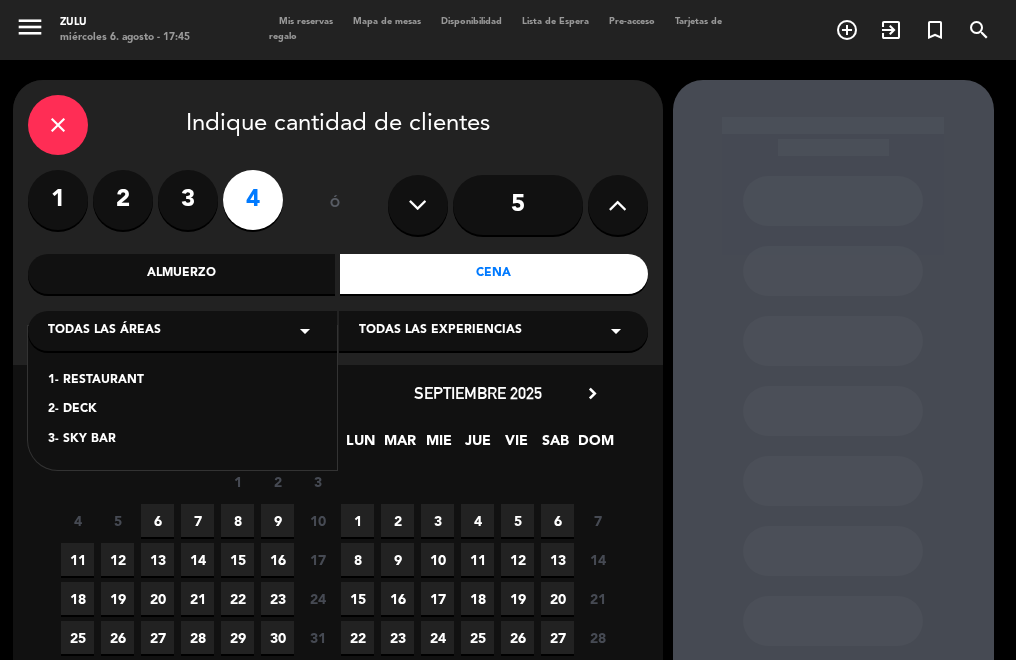 drag, startPoint x: 105, startPoint y: 364, endPoint x: 106, endPoint y: 386, distance: 22.022715 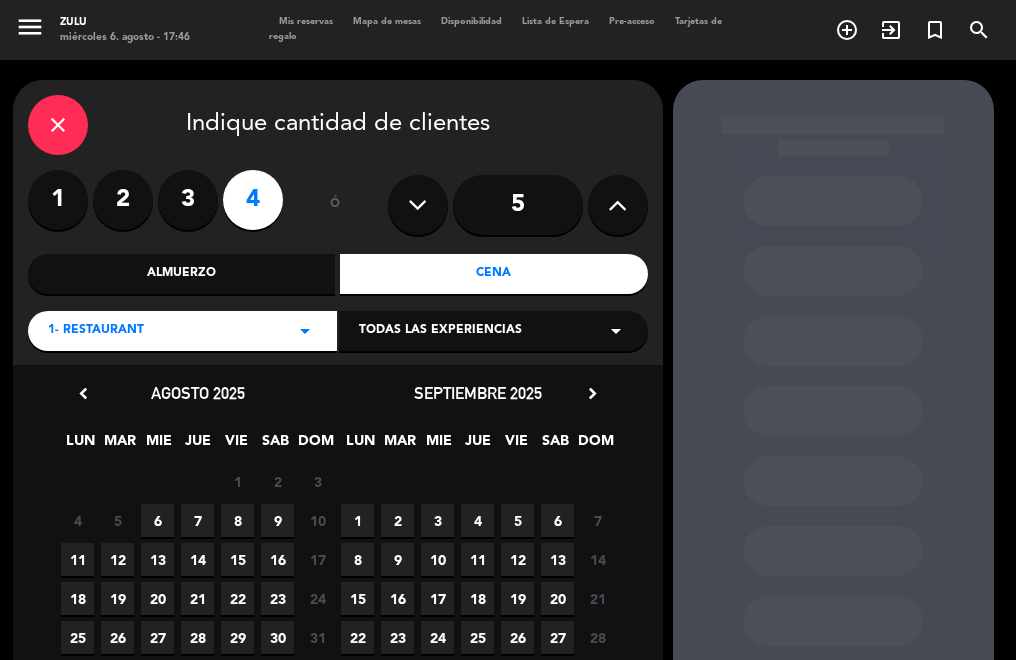 click on "9" at bounding box center (277, 520) 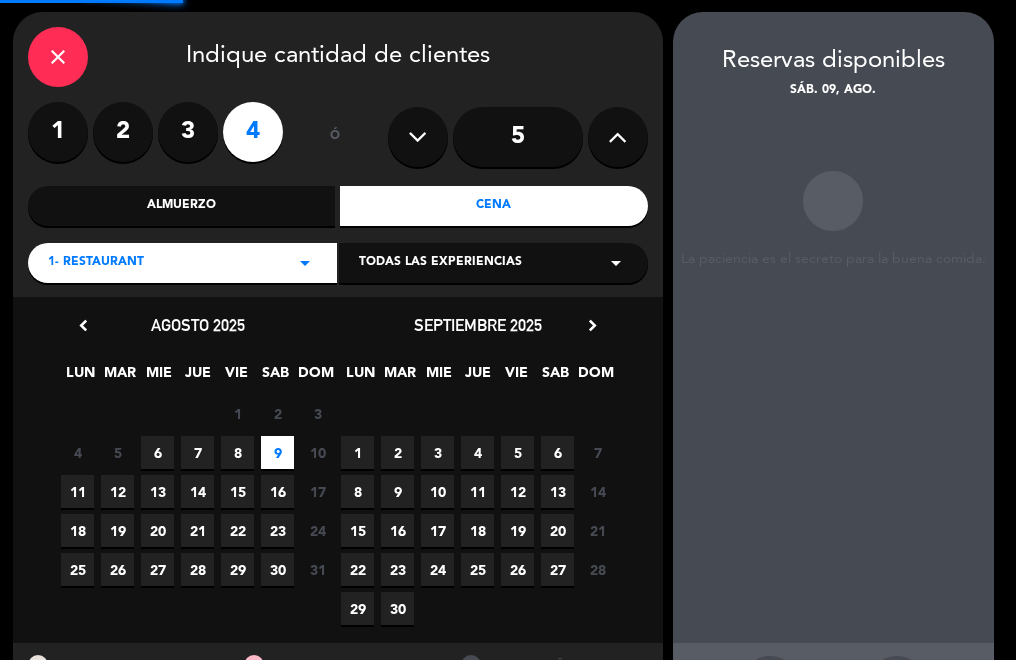 scroll, scrollTop: 80, scrollLeft: 0, axis: vertical 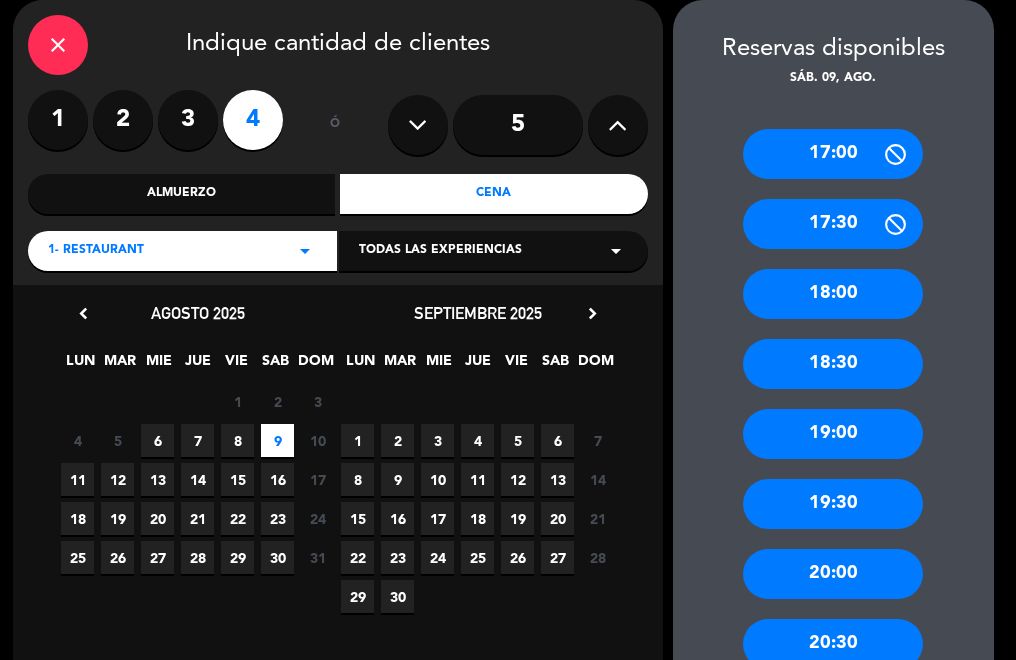 click on "20:30" at bounding box center [833, 644] 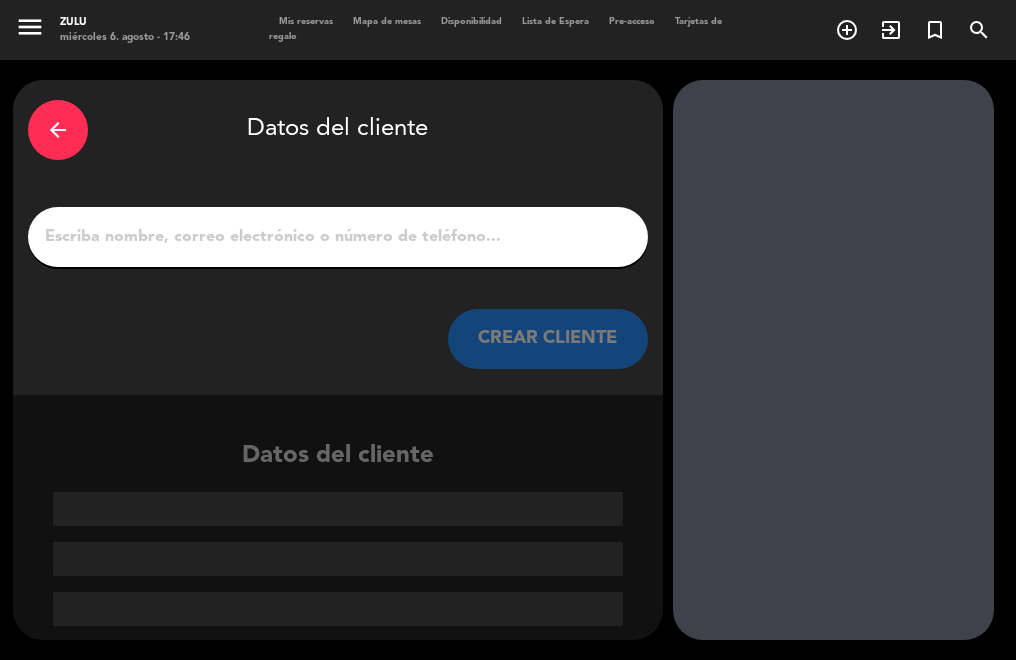 scroll, scrollTop: 0, scrollLeft: 0, axis: both 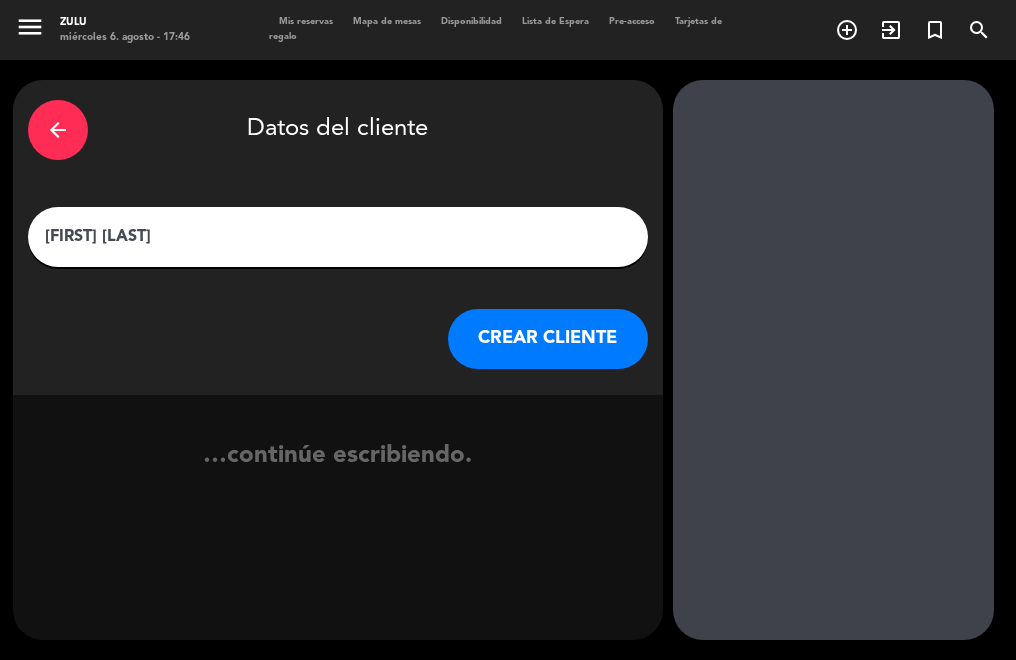 type on "[FIRST] [LAST]" 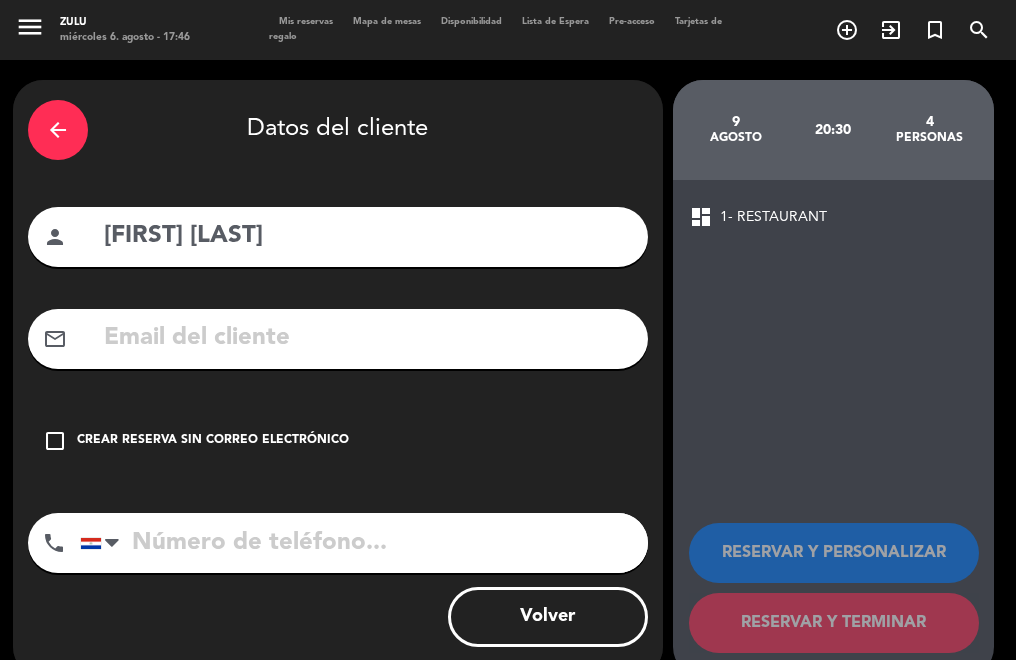 click on "Crear reserva sin correo electrónico" at bounding box center (213, 441) 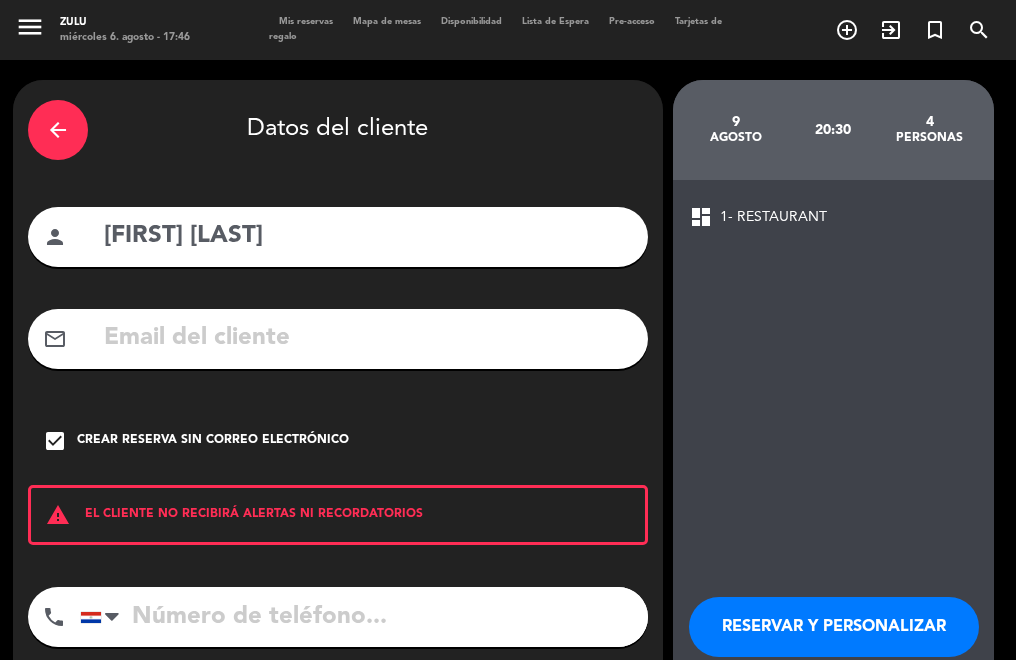 click on "RESERVAR Y PERSONALIZAR   RESERVAR Y TERMINAR" at bounding box center [833, 653] 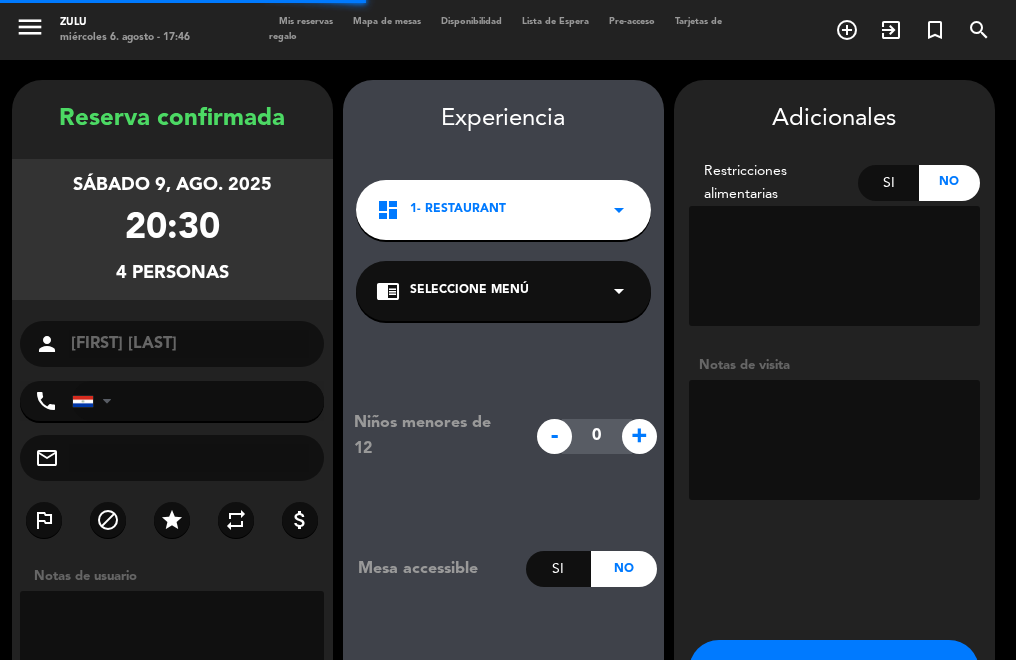 scroll, scrollTop: 80, scrollLeft: 0, axis: vertical 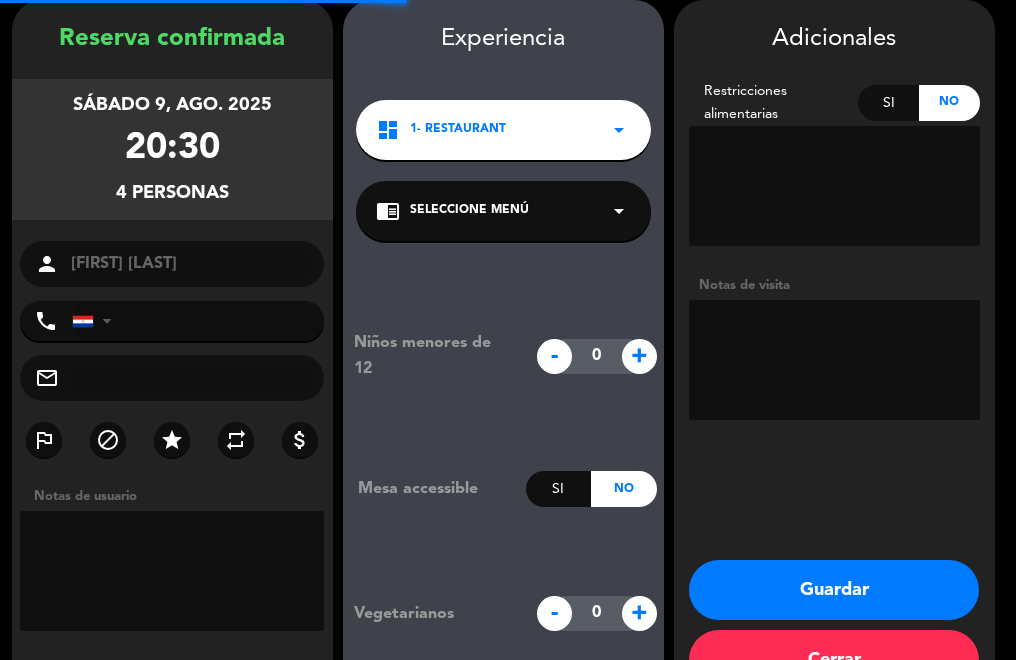 click on "Guardar" at bounding box center [834, 590] 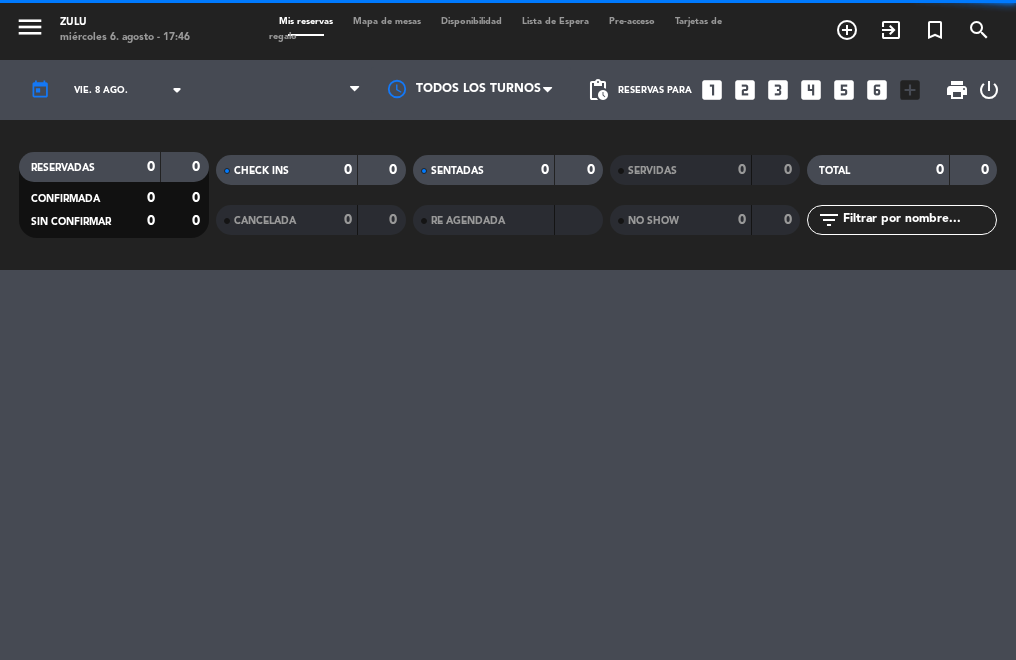 scroll, scrollTop: 0, scrollLeft: 0, axis: both 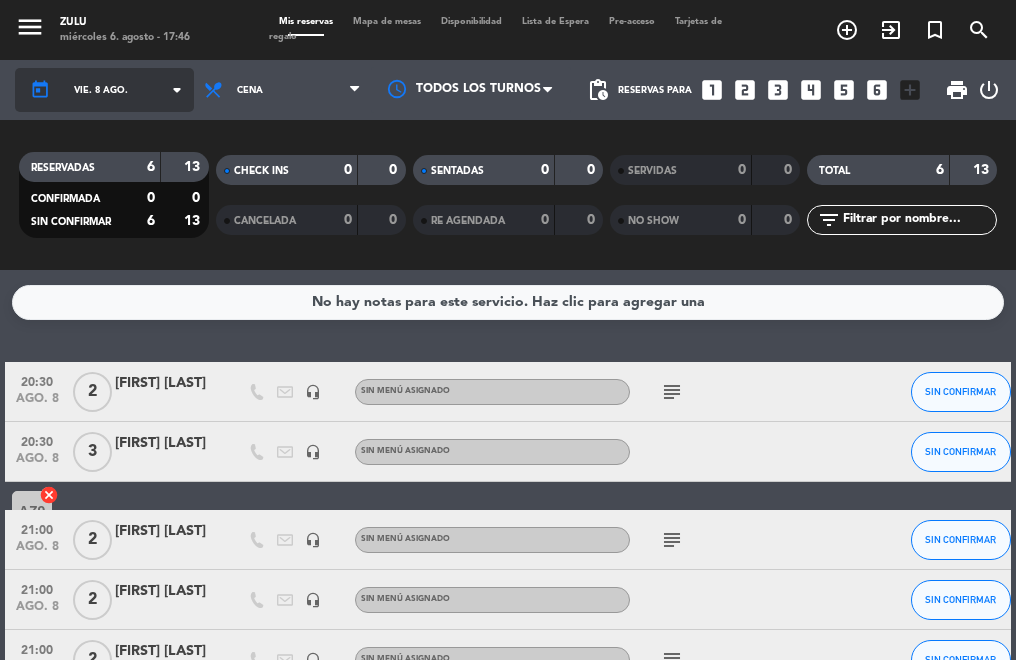click on "vie. 8 ago." 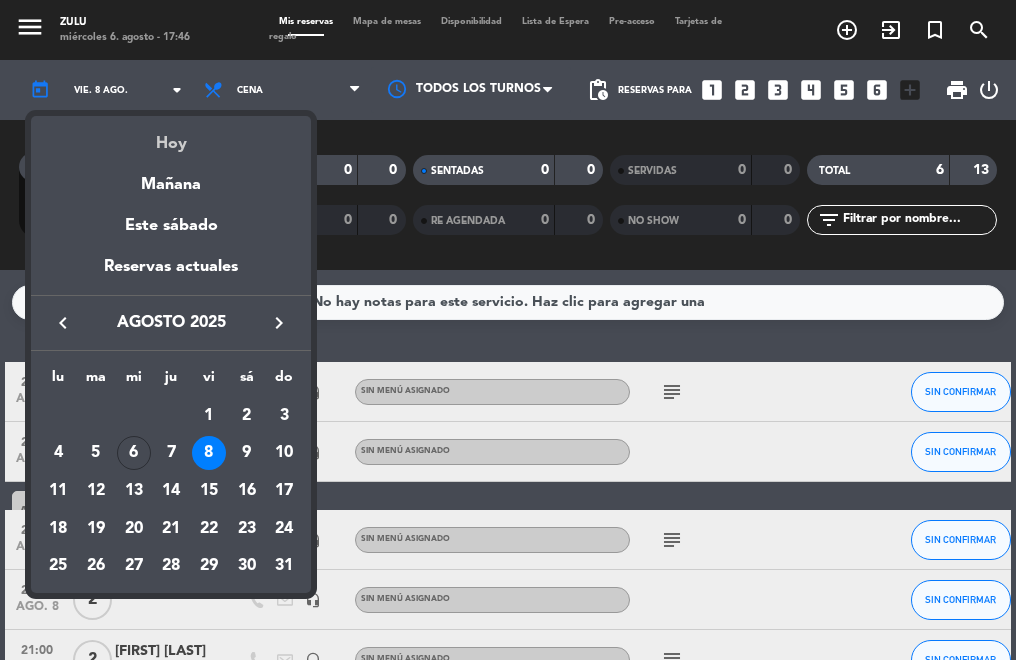 click on "Hoy" at bounding box center (171, 136) 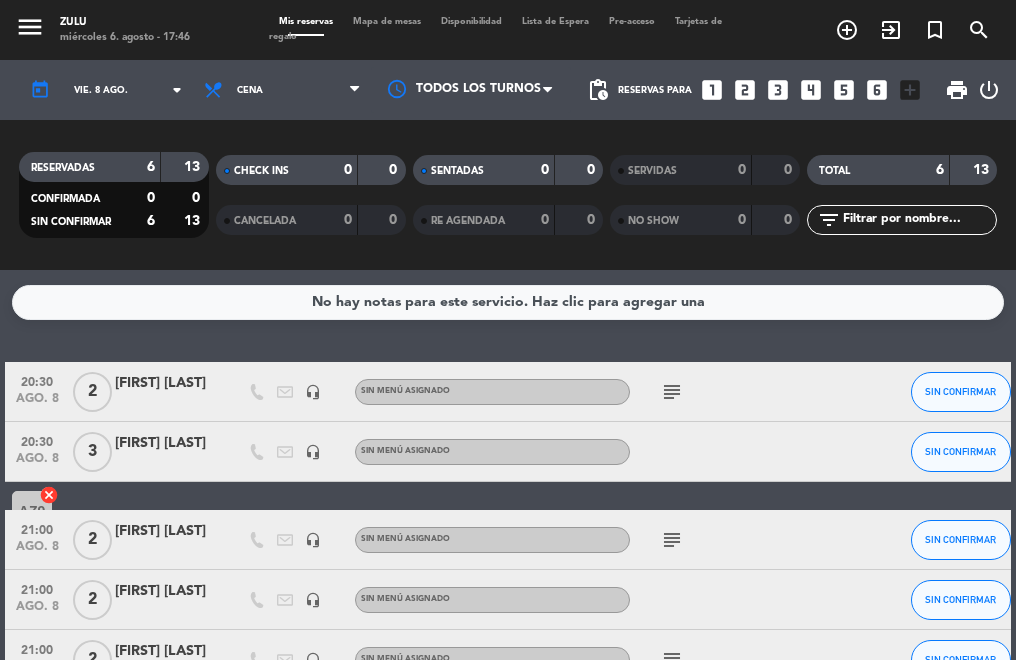 type on "mié. 6 ago." 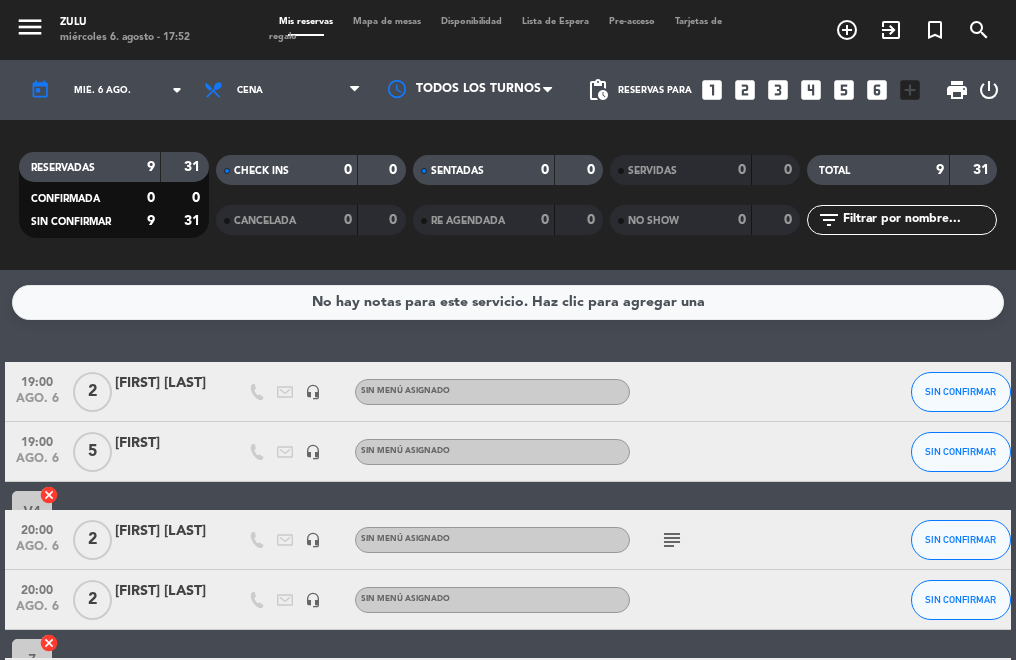 click on "5" 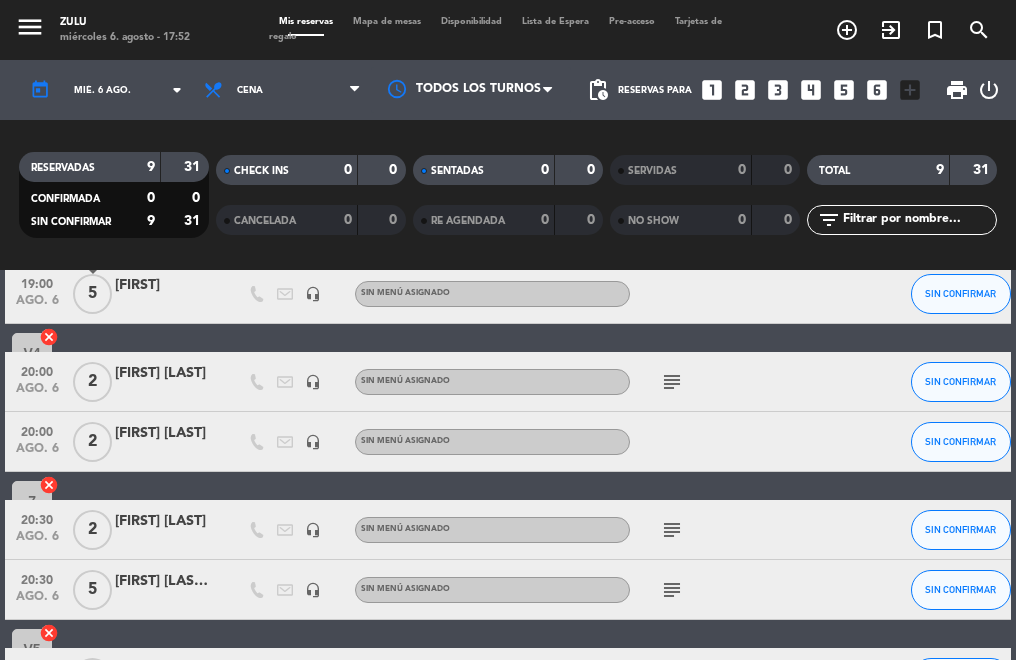 scroll, scrollTop: 200, scrollLeft: 0, axis: vertical 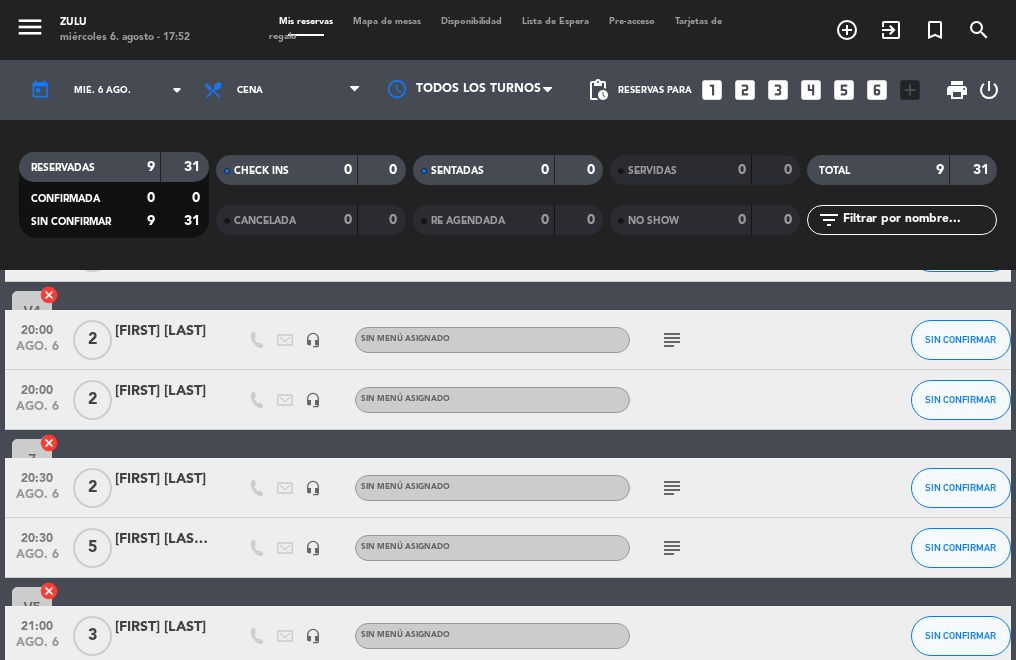 click on "subject" 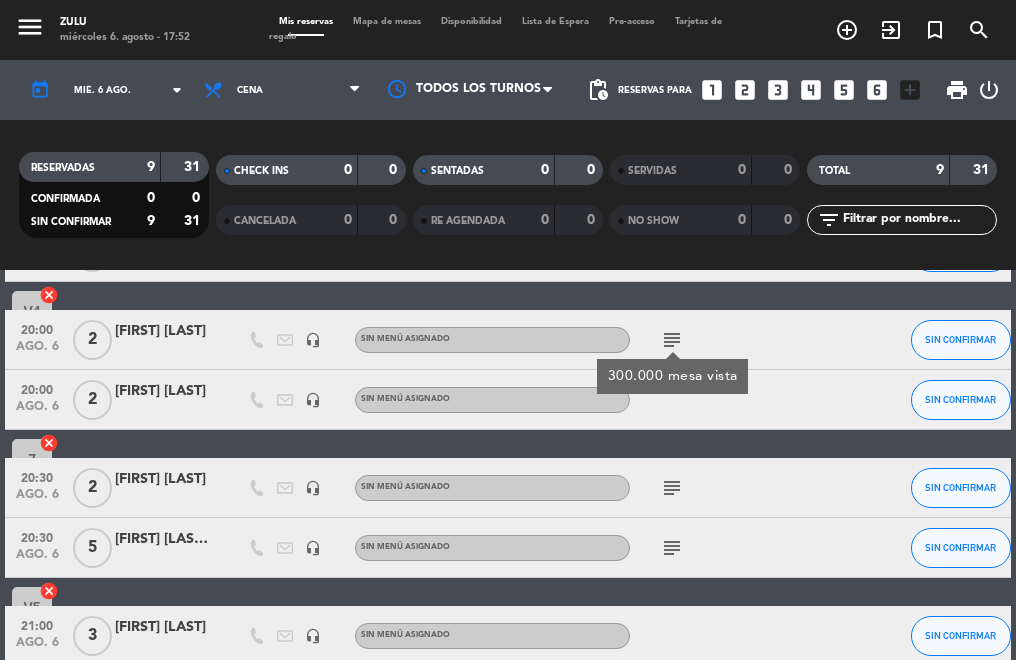 click on "subject" 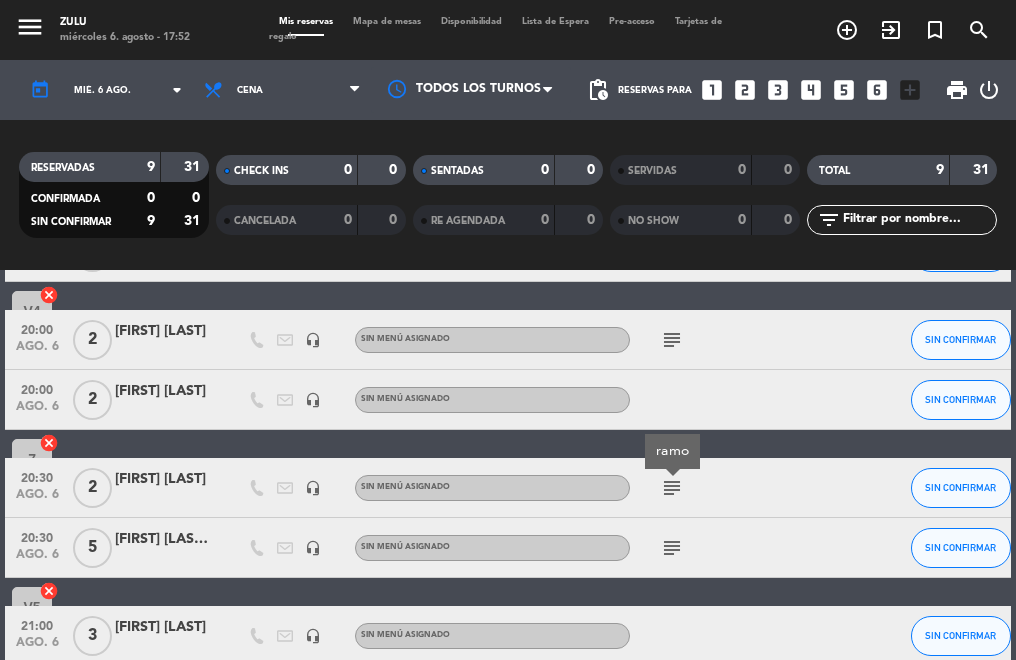 click on "subject" 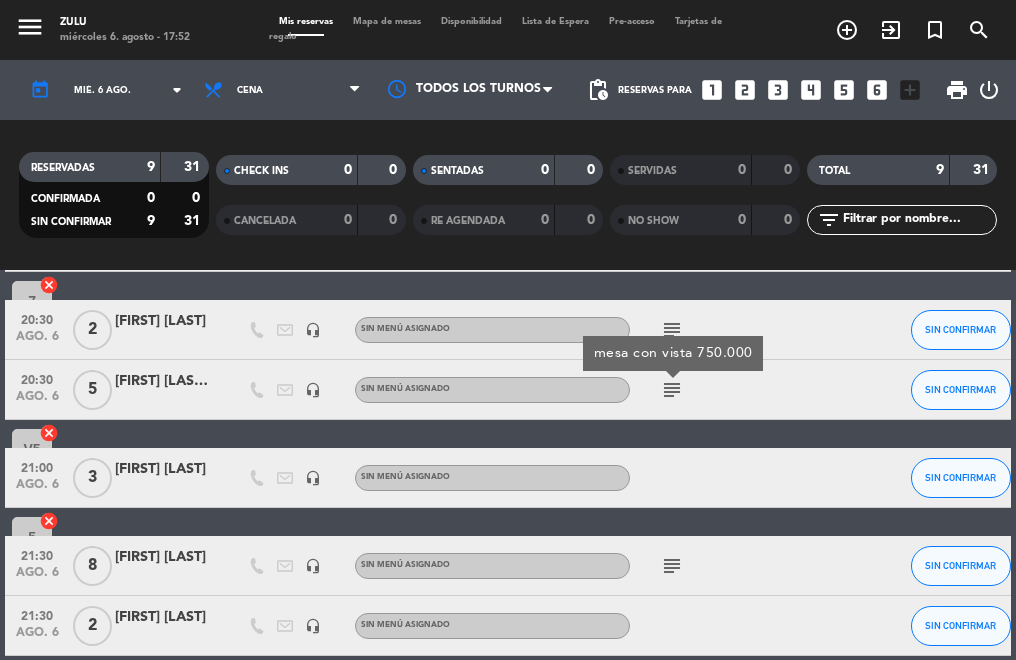 scroll, scrollTop: 400, scrollLeft: 0, axis: vertical 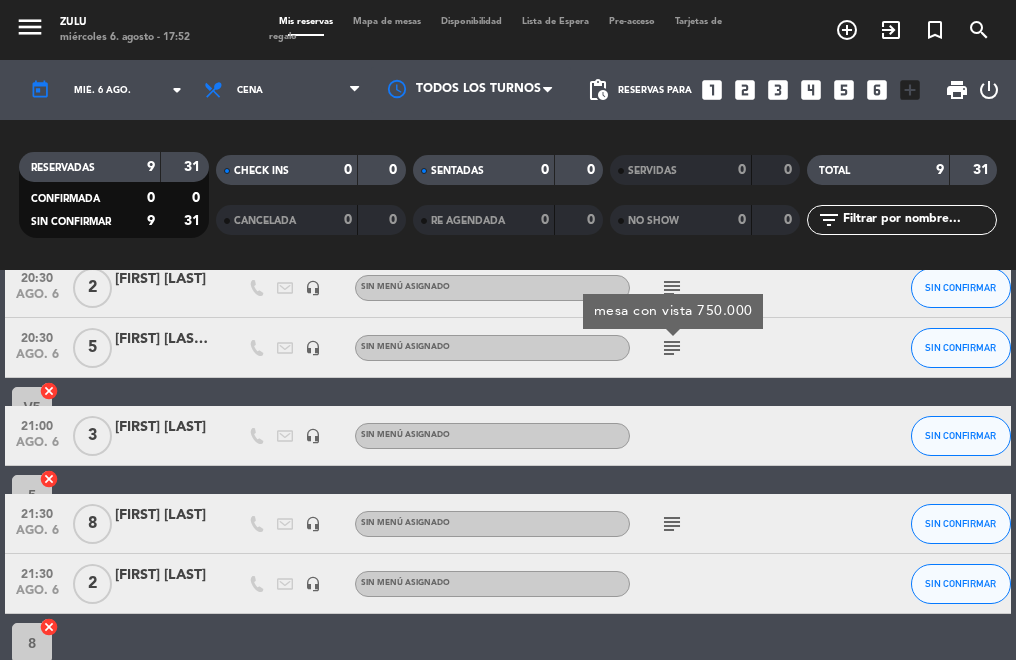 click on "subject" 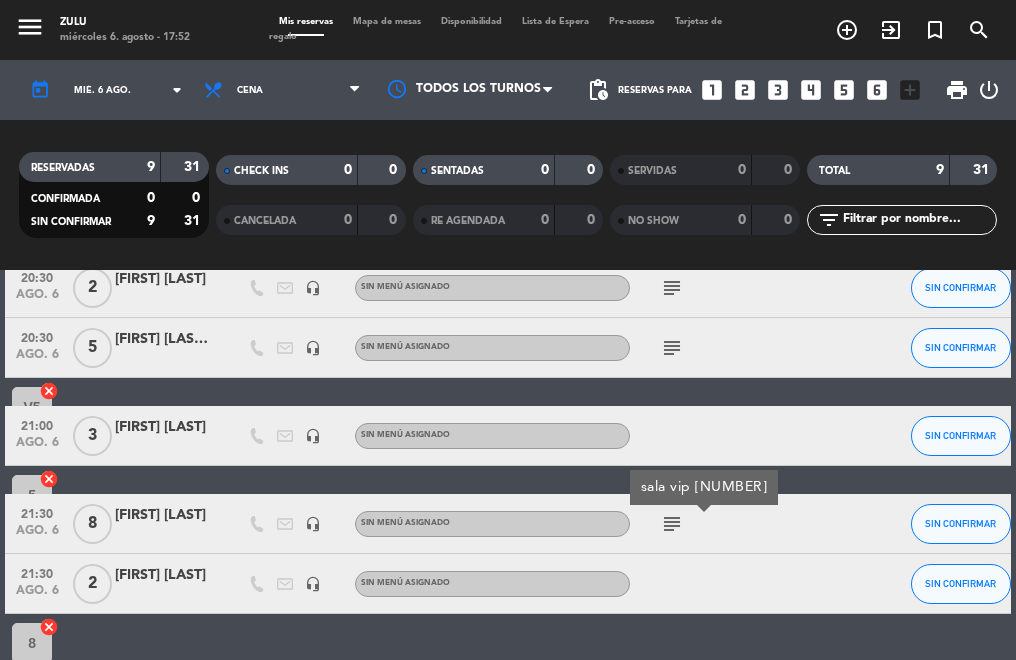 click on "No hay notas para este servicio. Haz clic para agregar una   [TIME]   [MONTH]. [NUMBER]   [NUMBER]   [FIRST] [LAST]   headset_mic  Sin menú asignado SIN CONFIRMAR AZ9  cancel   [TIME]   [MONTH]. [NUMBER]   [NUMBER]   [FIRST]    headset_mic  Sin menú asignado SIN CONFIRMAR V4  cancel   [TIME]   [MONTH]. [NUMBER]   [NUMBER]   [FIRST] [LAST]   headset_mic  Sin menú asignado  subject  SIN CONFIRMAR [NUMBER]  cancel   [TIME]   [MONTH]. [NUMBER]   [NUMBER]   [FIRST] [LAST]   headset_mic  Sin menú asignado SIN CONFIRMAR [NUMBER]  cancel   [TIME]   [MONTH]. [NUMBER]   [NUMBER]   [FIRST] [LAST]    headset_mic  Sin menú asignado  subject  SIN CONFIRMAR [NUMBER]  cancel   [TIME]   [MONTH]. [NUMBER]   [NUMBER]   [FIRST] [LAST]  Cever Barrio   headset_mic  Sin menú asignado  subject  SIN CONFIRMAR V5  cancel   [TIME]   [MONTH]. [NUMBER]   [NUMBER]   [FIRST] [LAST]   headset_mic  Sin menú asignado SIN CONFIRMAR [NUMBER]  cancel   [TIME]   [MONTH]. [NUMBER]   [NUMBER]   [FIRST] [LAST]    headset_mic  Sin menú asignado  subject  sala vip [NUMBER] SIN CONFIRMAR S[NUMBER]  cancel   [TIME]   [MONTH]. [NUMBER]   [NUMBER]   [FIRST] [LAST]   headset_mic  Sin menú asignado SIN CONFIRMAR [NUMBER]  cancel" 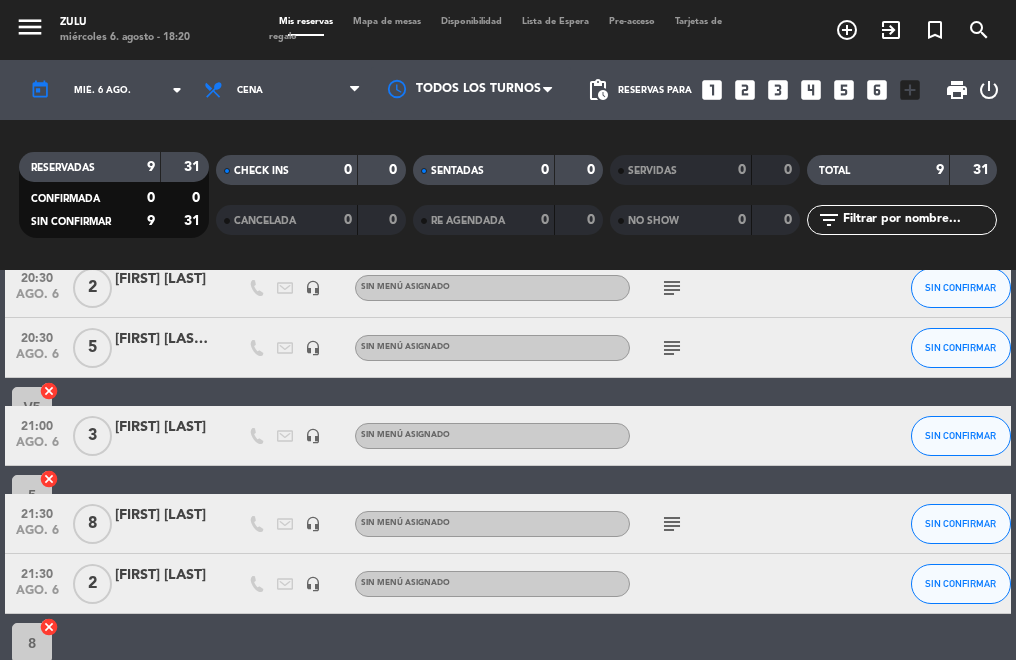 click 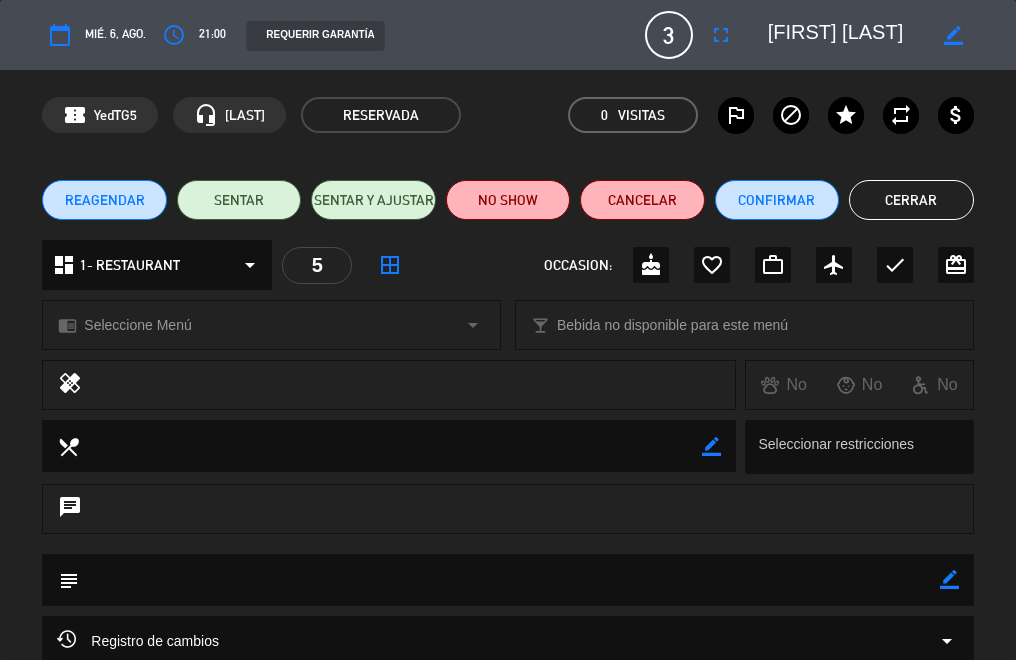 click on "Cerrar" 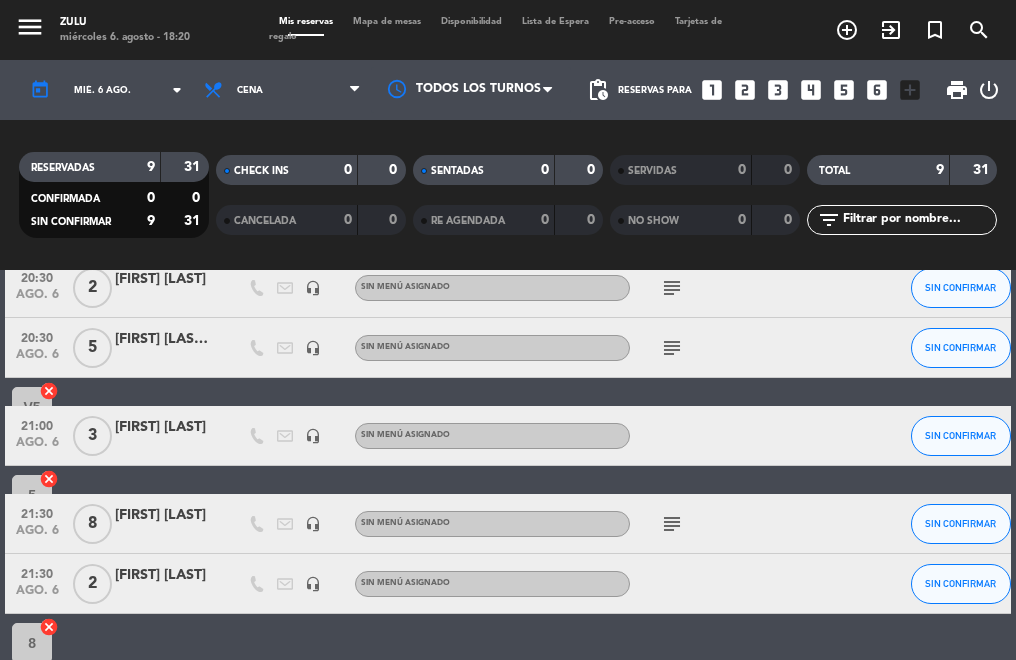 click on "subject" 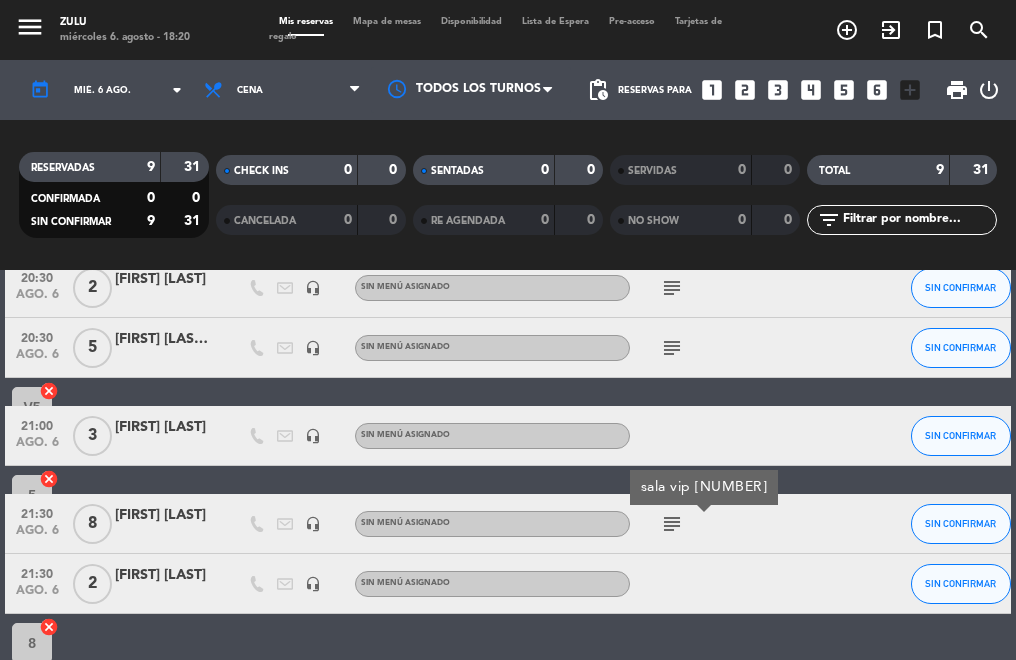 scroll, scrollTop: 300, scrollLeft: 0, axis: vertical 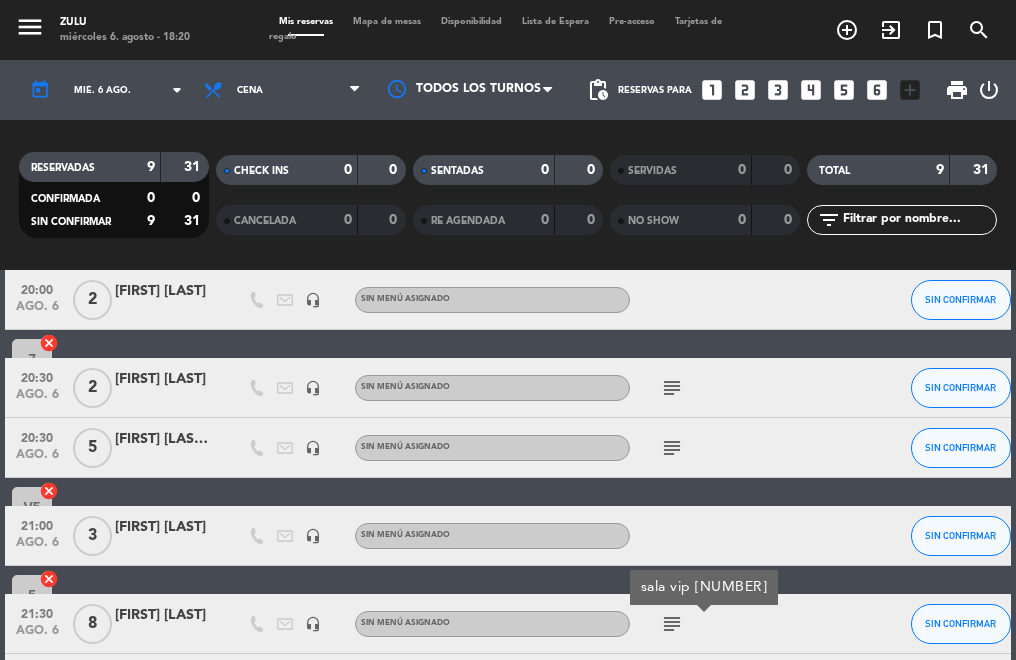 click on "subject" 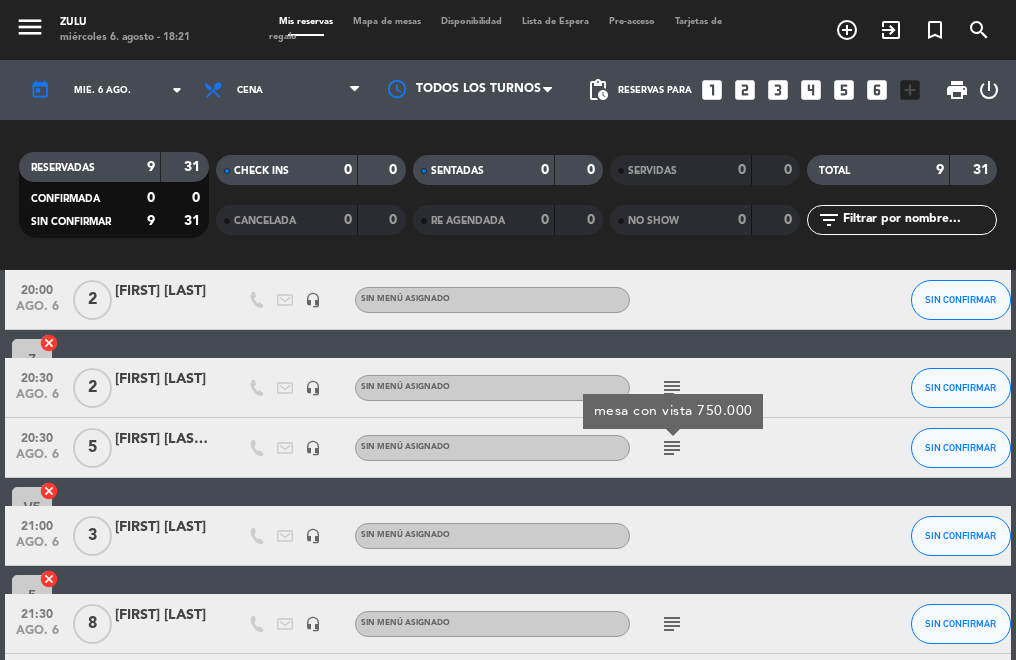 click on "subject" 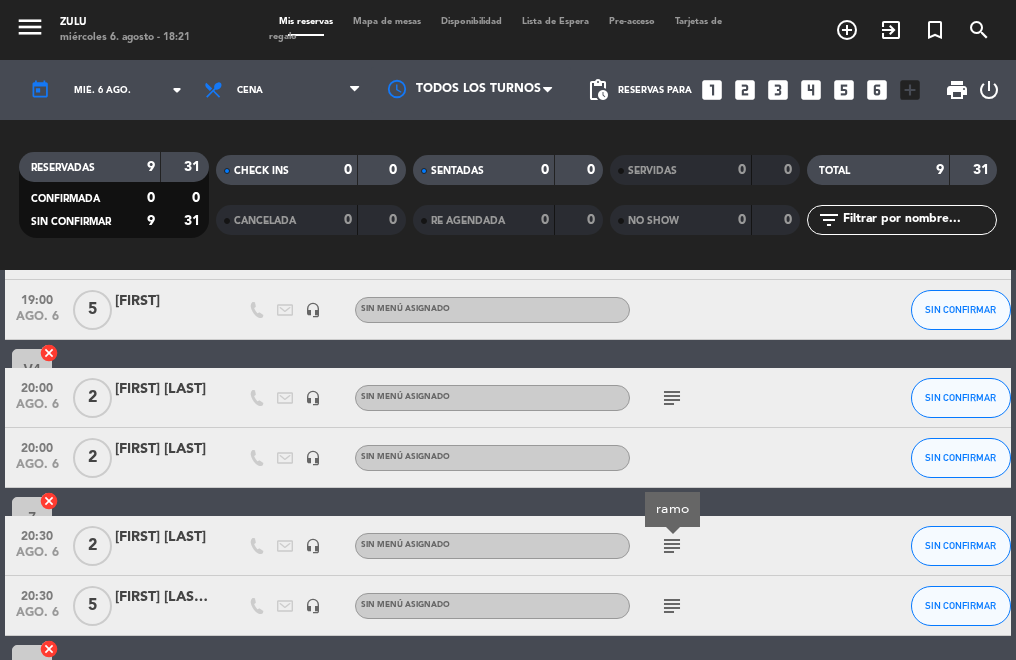 scroll, scrollTop: 100, scrollLeft: 0, axis: vertical 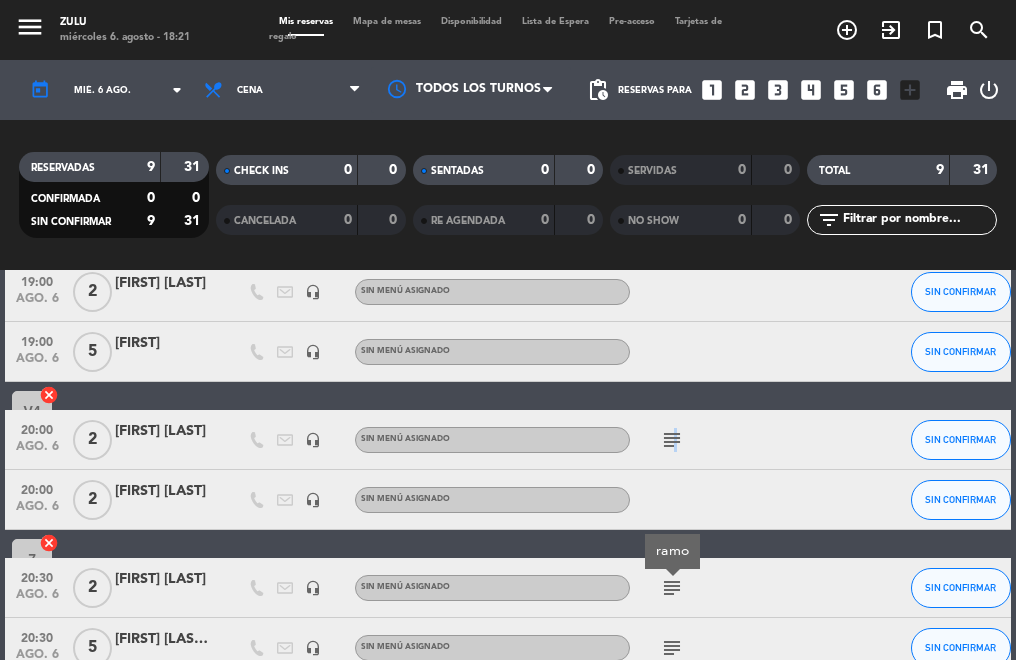 click on "subject" 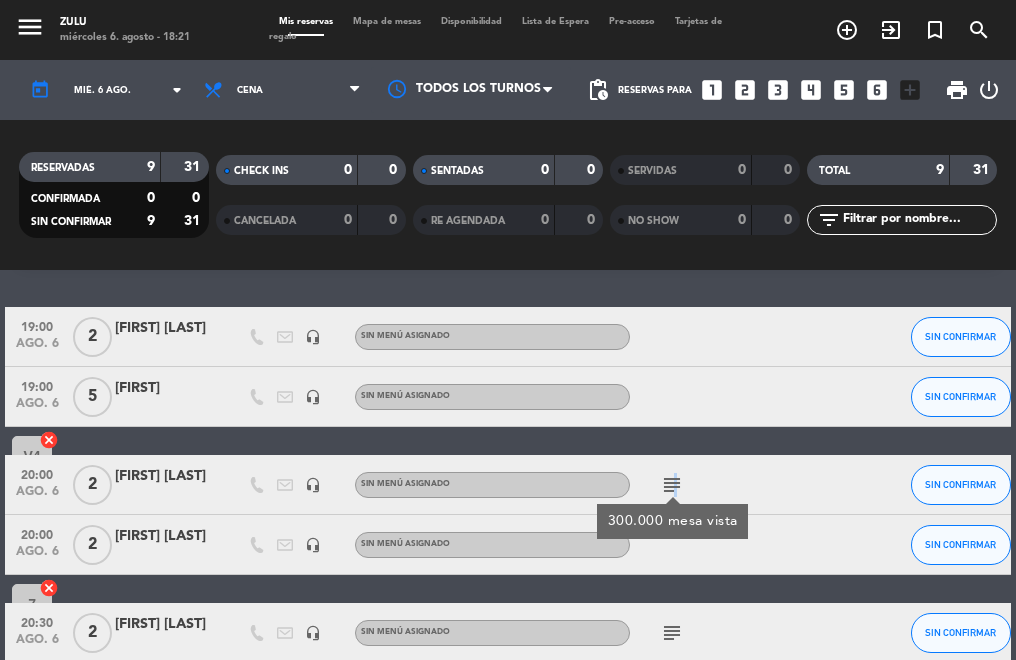 scroll, scrollTop: 0, scrollLeft: 0, axis: both 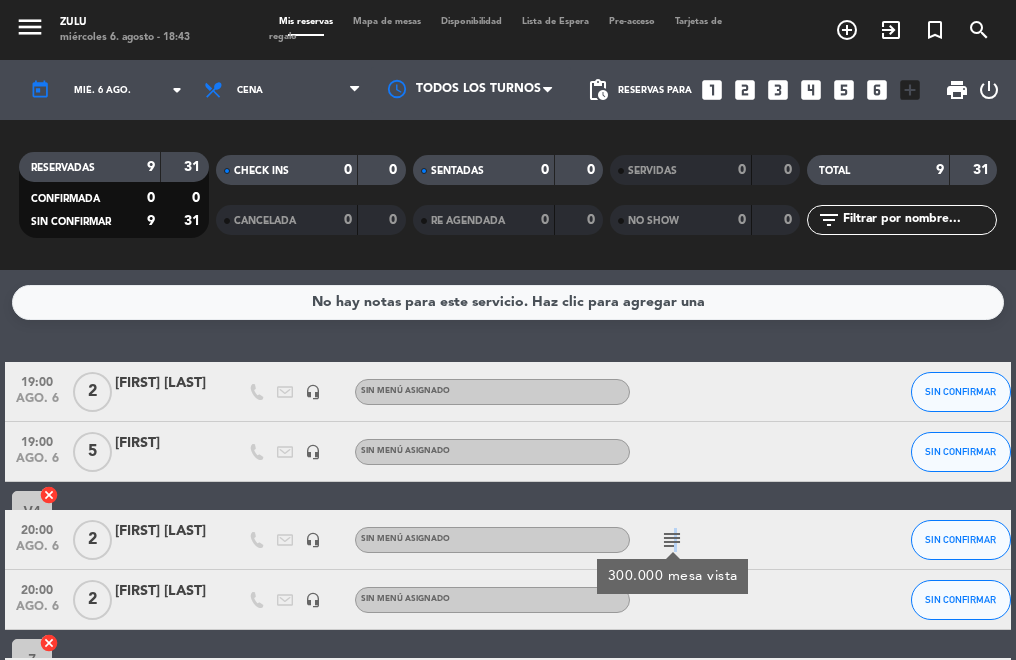 click on "subject" 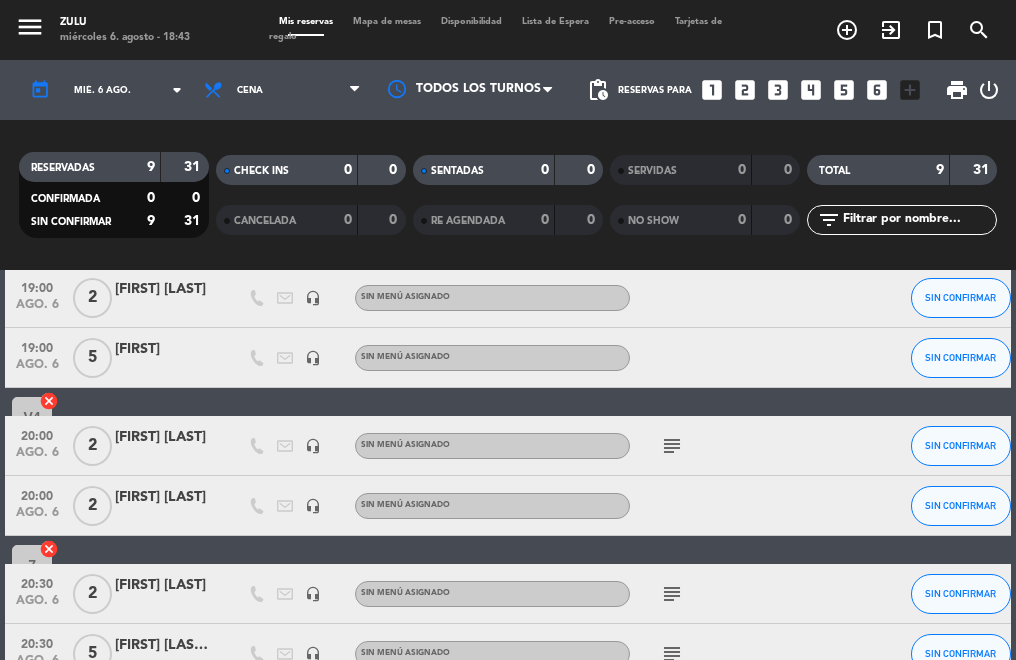 scroll, scrollTop: 54, scrollLeft: 0, axis: vertical 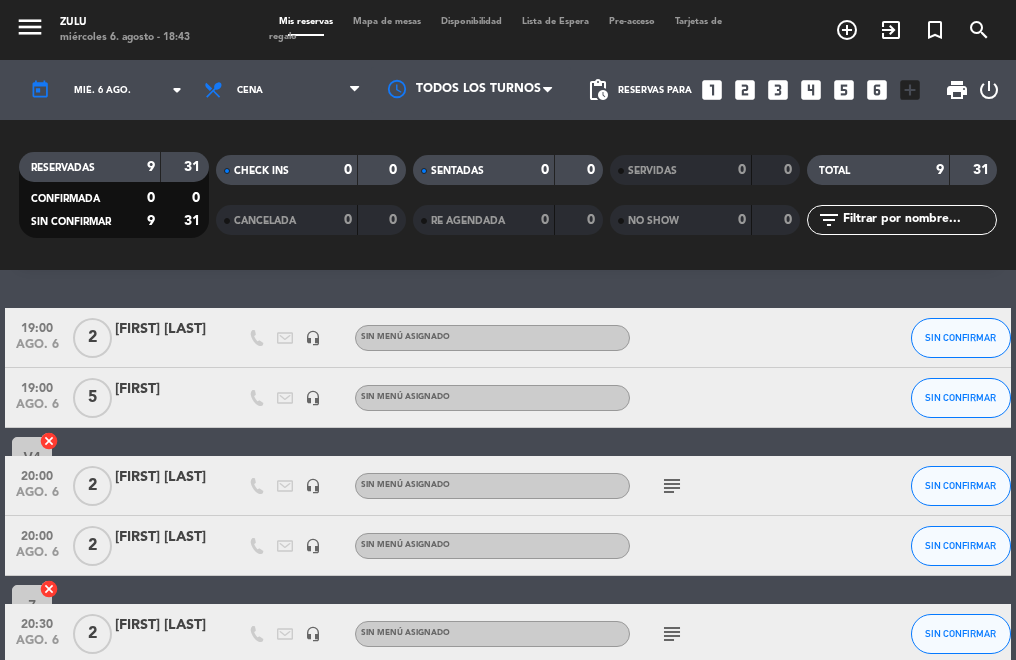 click on "subject" 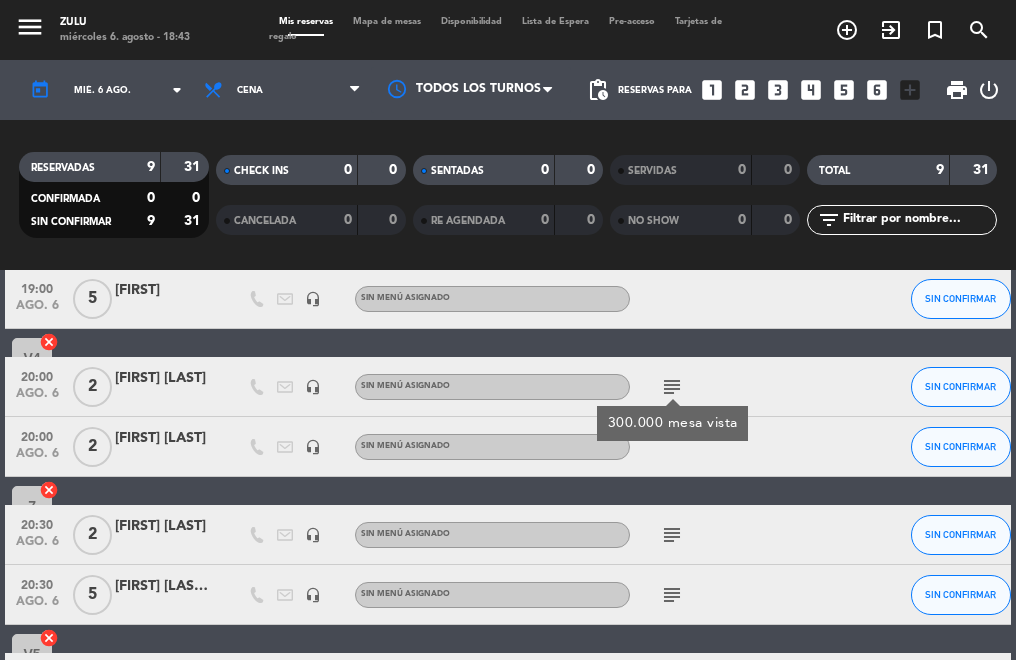 scroll, scrollTop: 154, scrollLeft: 0, axis: vertical 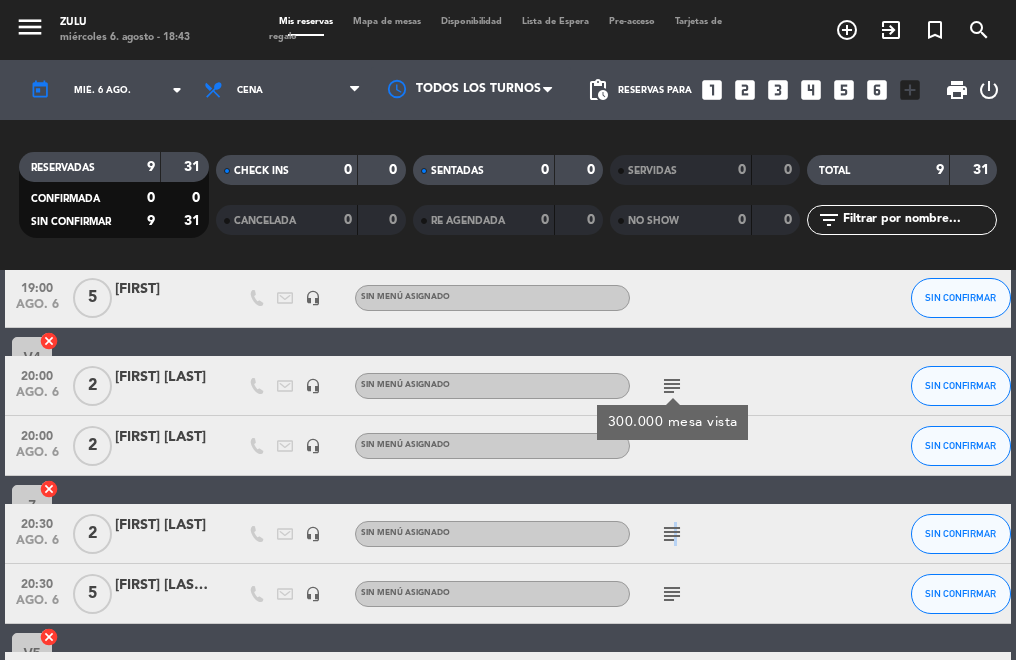 click on "subject" 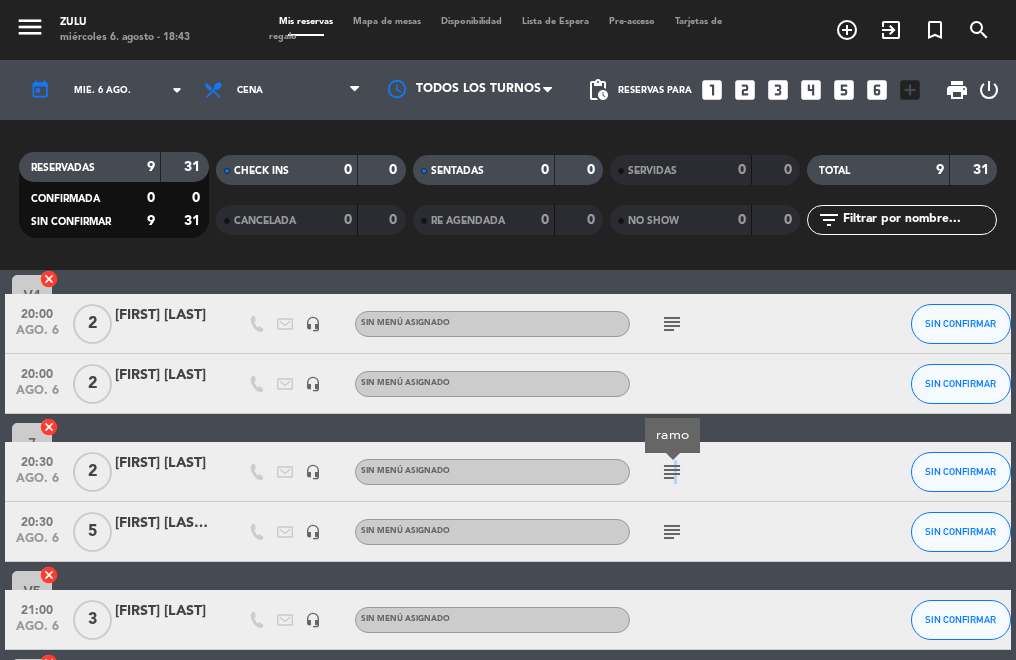 scroll, scrollTop: 354, scrollLeft: 0, axis: vertical 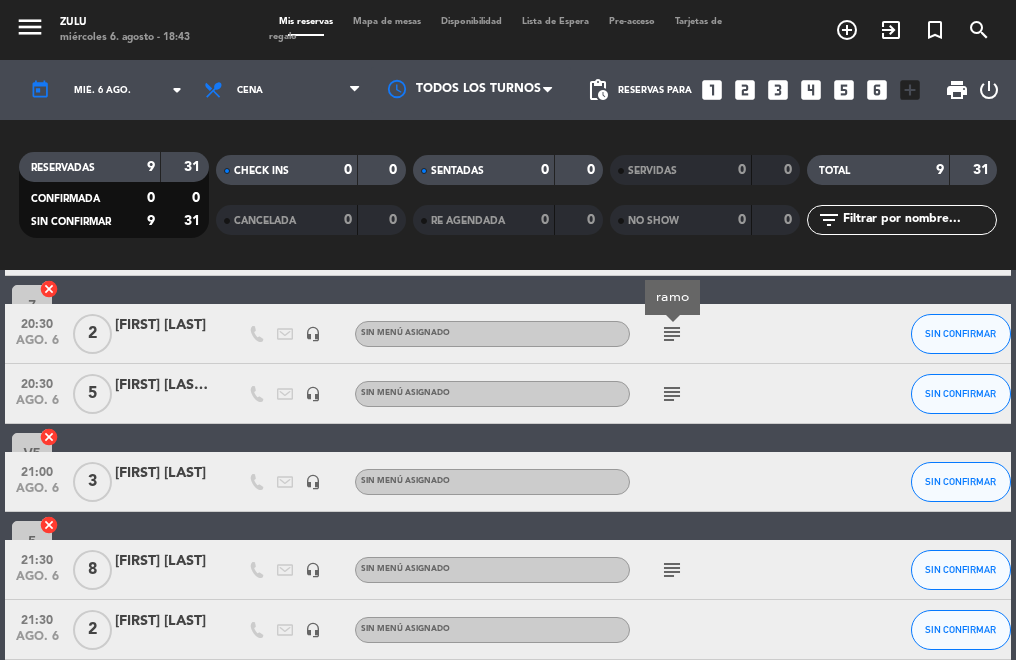 click on "subject" 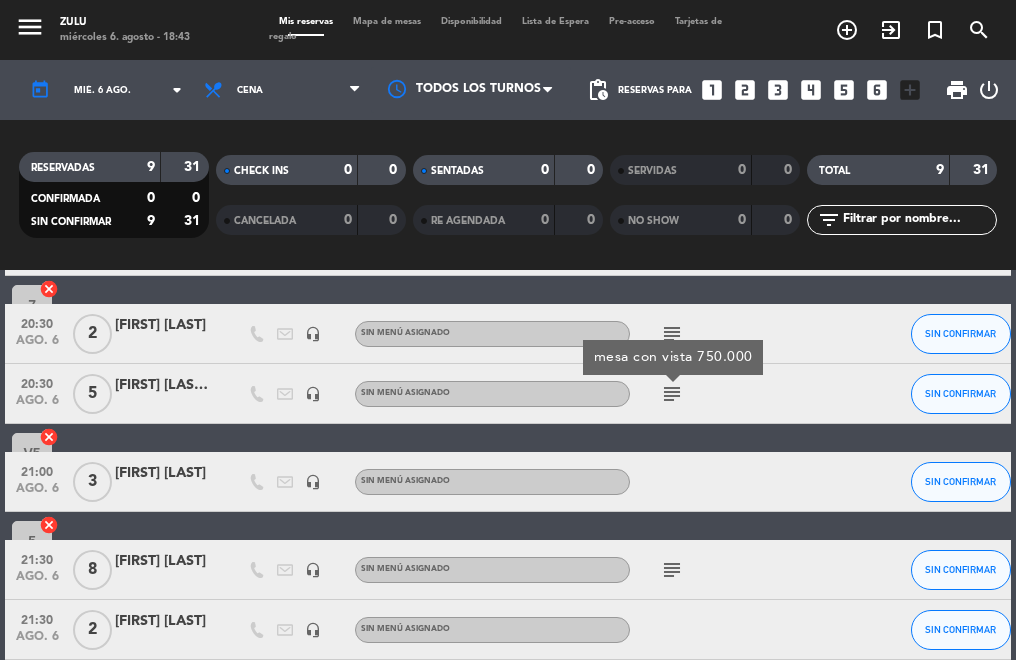 scroll, scrollTop: 454, scrollLeft: 0, axis: vertical 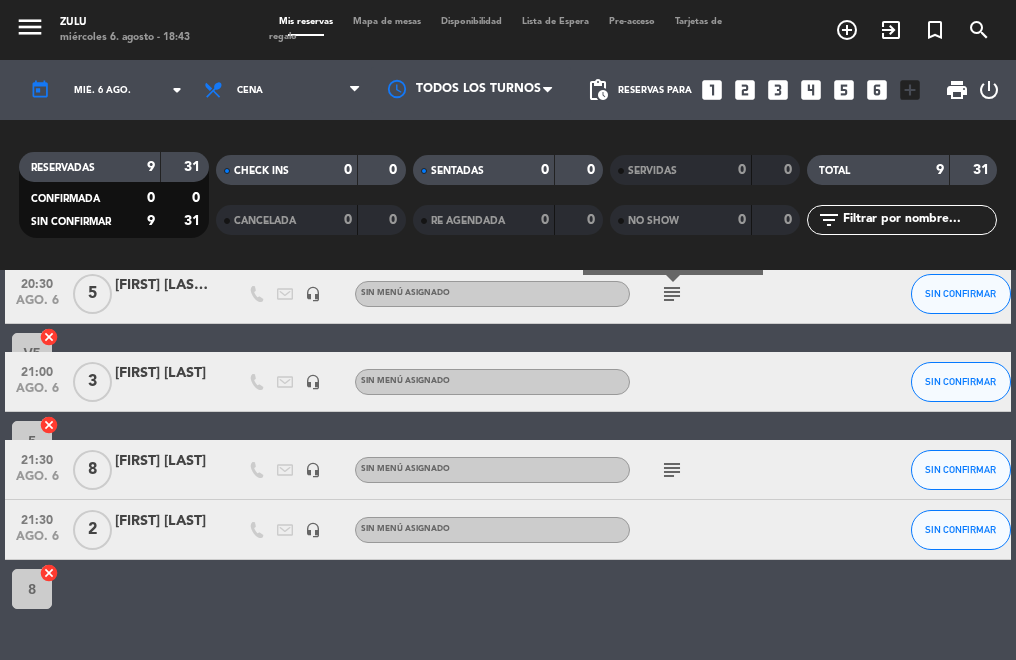 click on "subject" 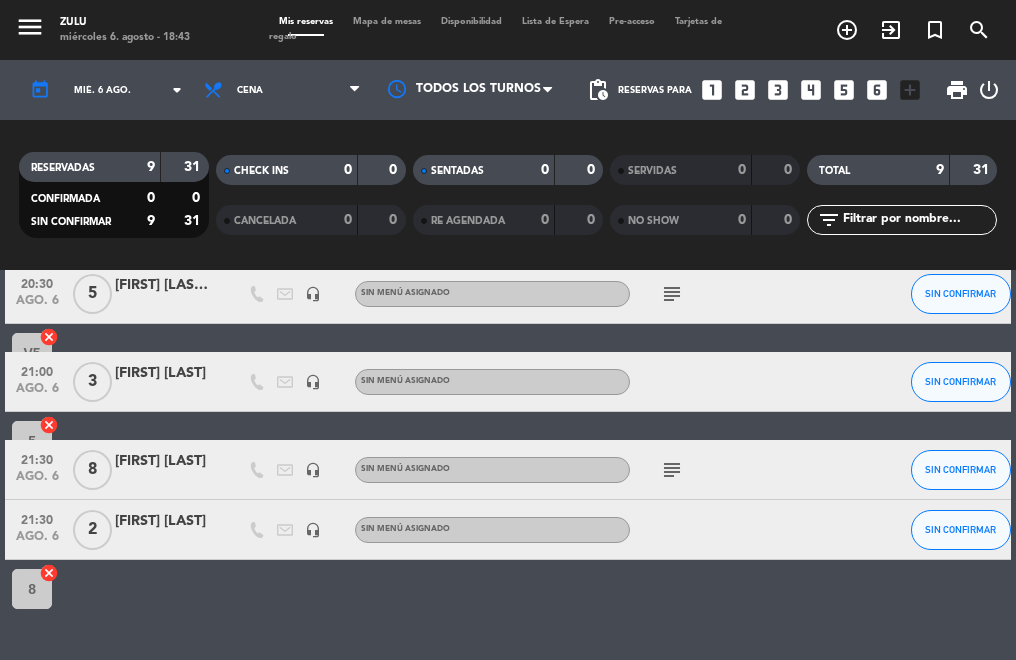 click on "subject" 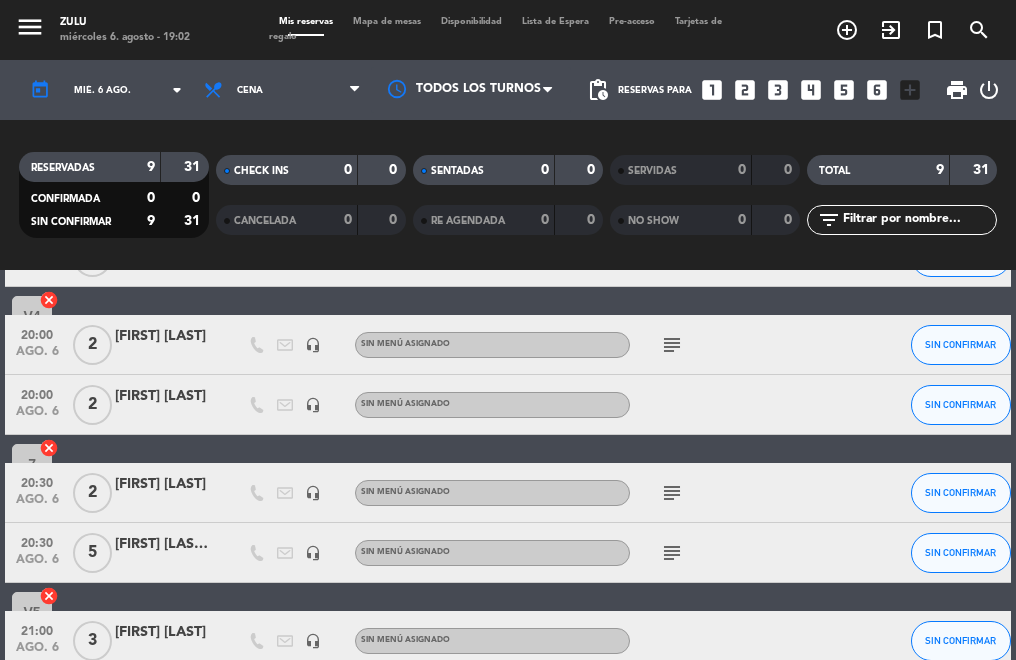 scroll, scrollTop: 200, scrollLeft: 0, axis: vertical 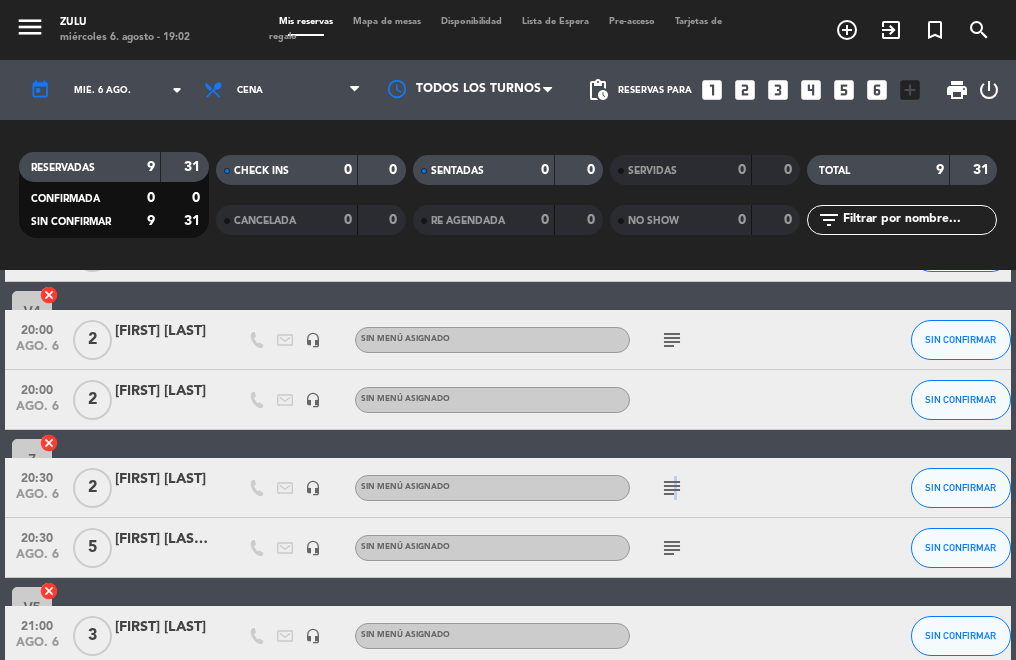click on "subject" 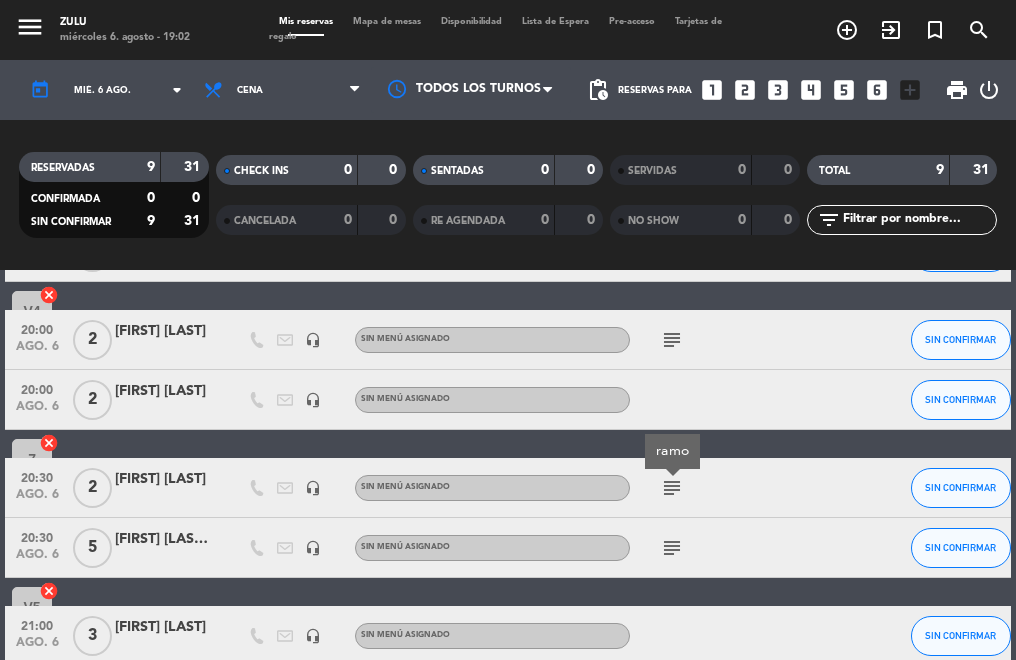 click on "[FIRST] [LAST]" 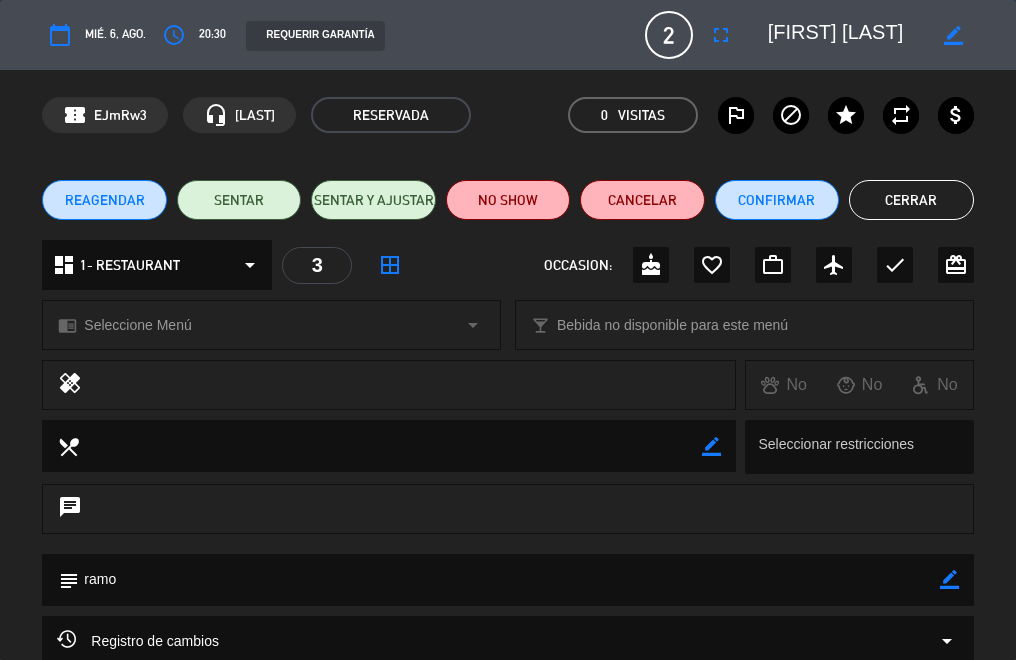 click on "border_color" 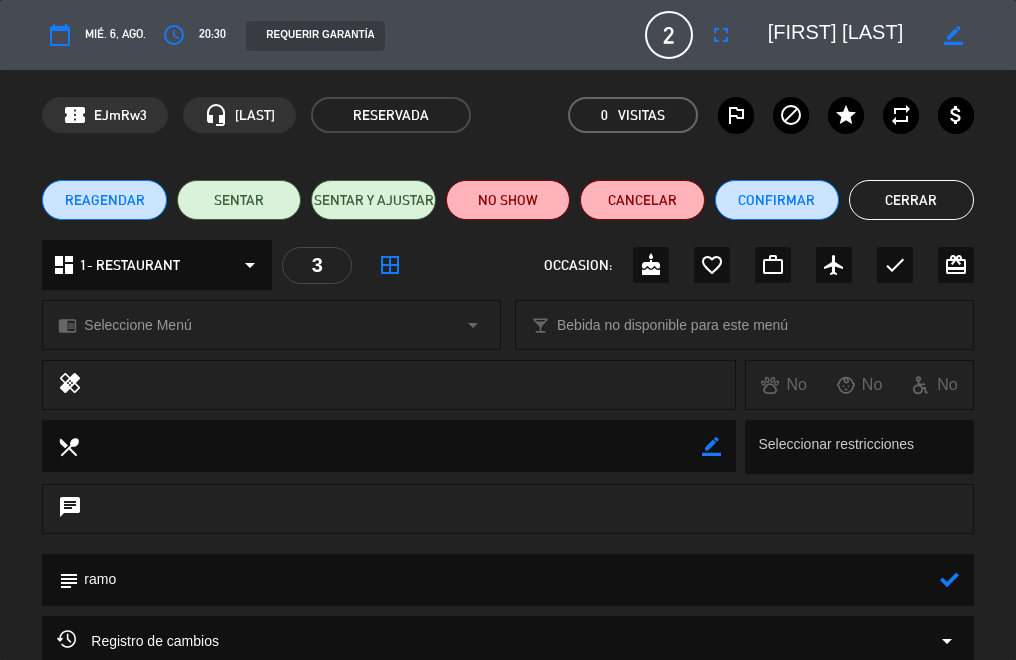 click 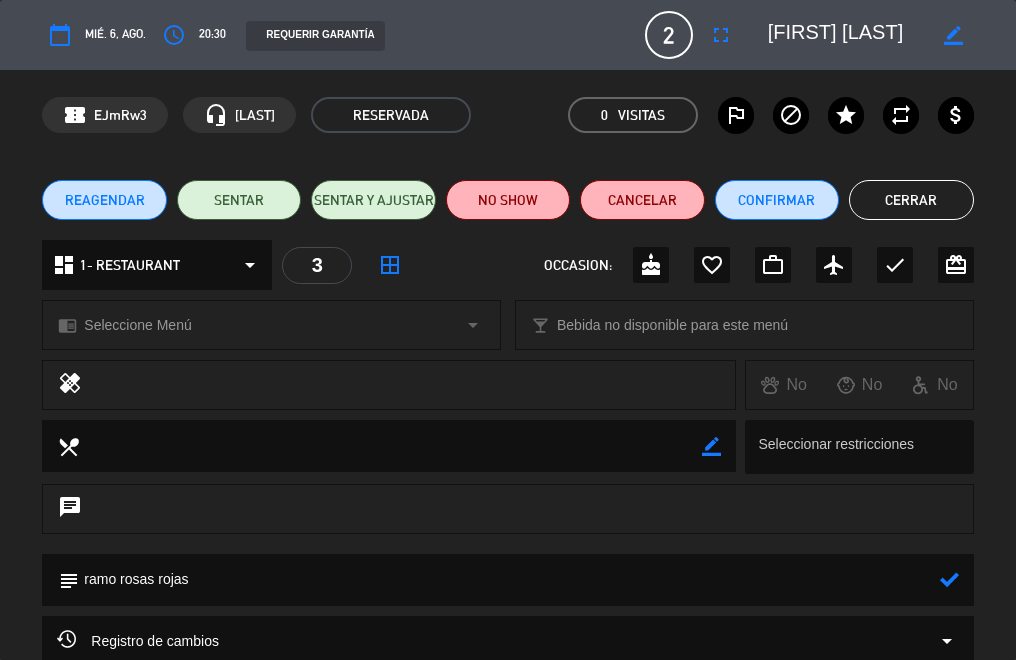 type on "ramo rosas rojas" 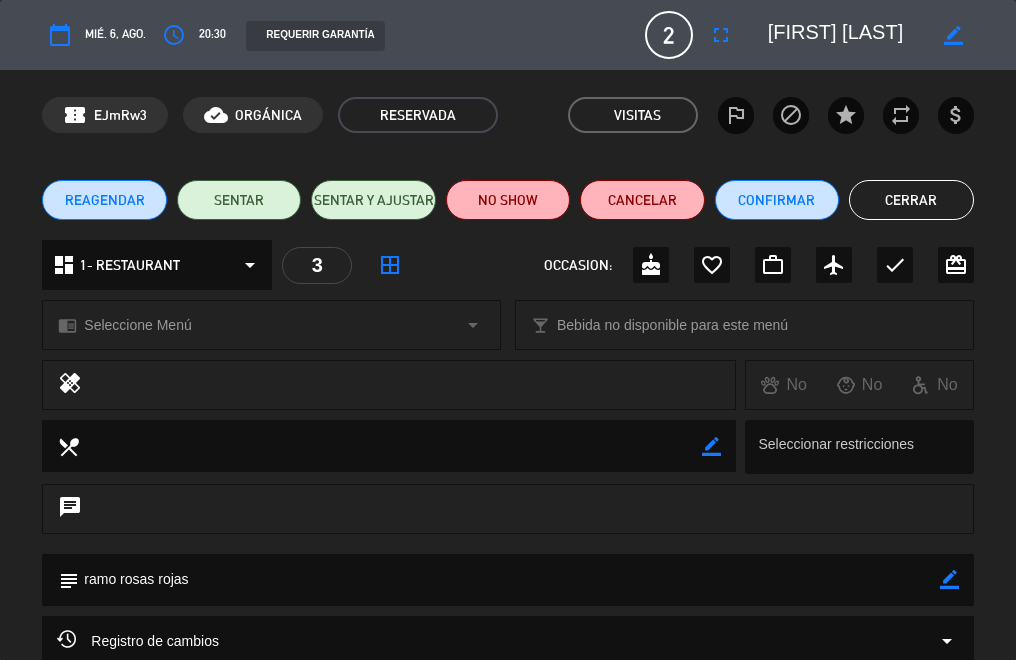 click on "Cerrar" 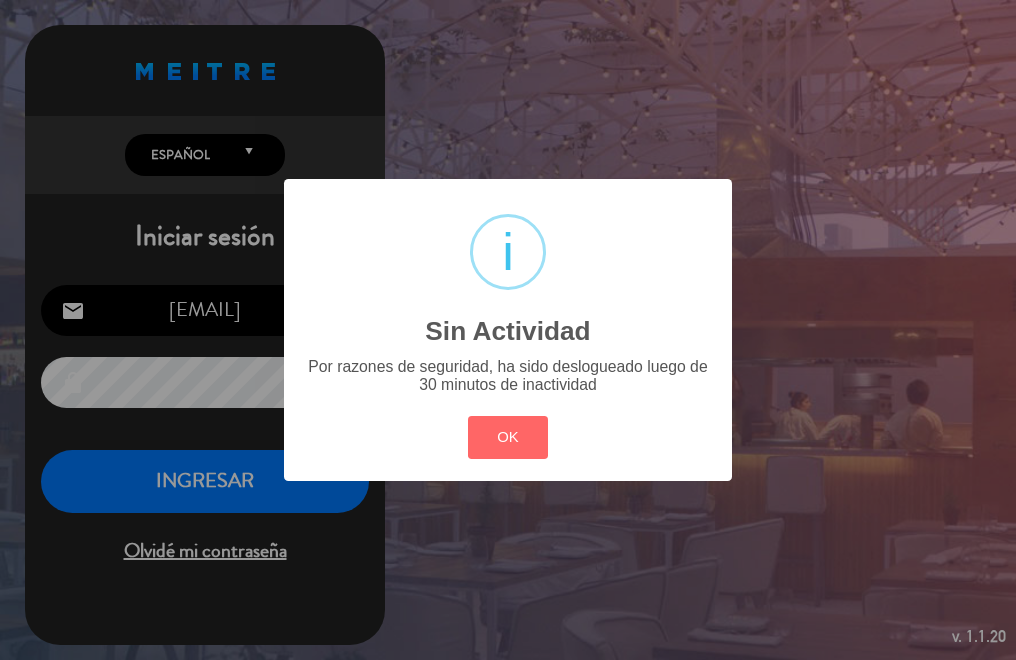 click on "? ! i     Sin Actividad × Por razones de seguridad, ha sido deslogueado luego de 30 minutos de inactividad OK Cancel" at bounding box center (508, 330) 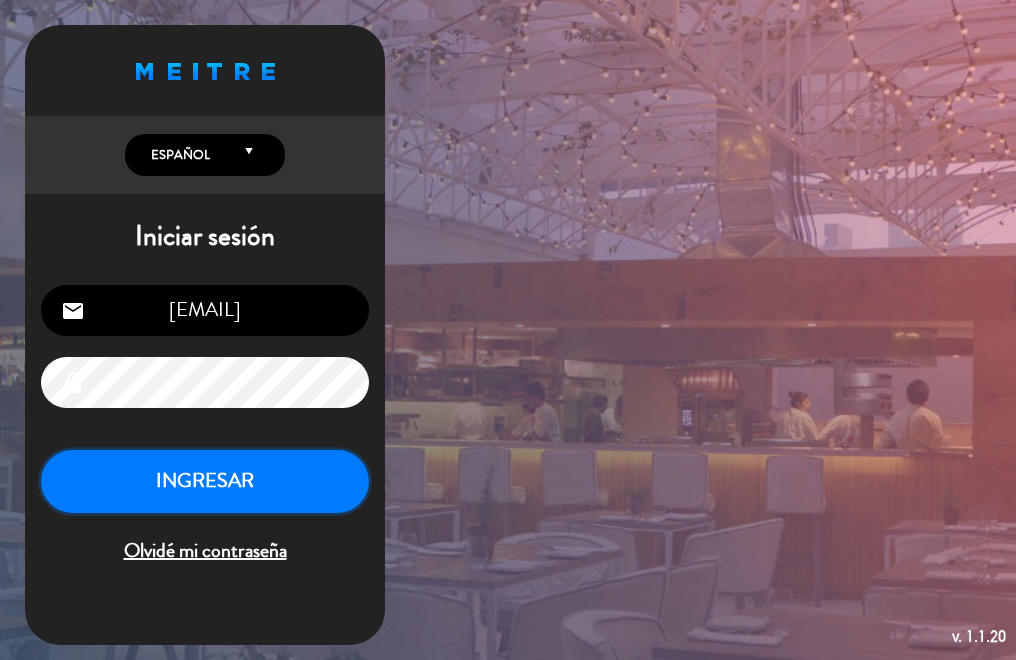 click on "INGRESAR" at bounding box center [205, 481] 